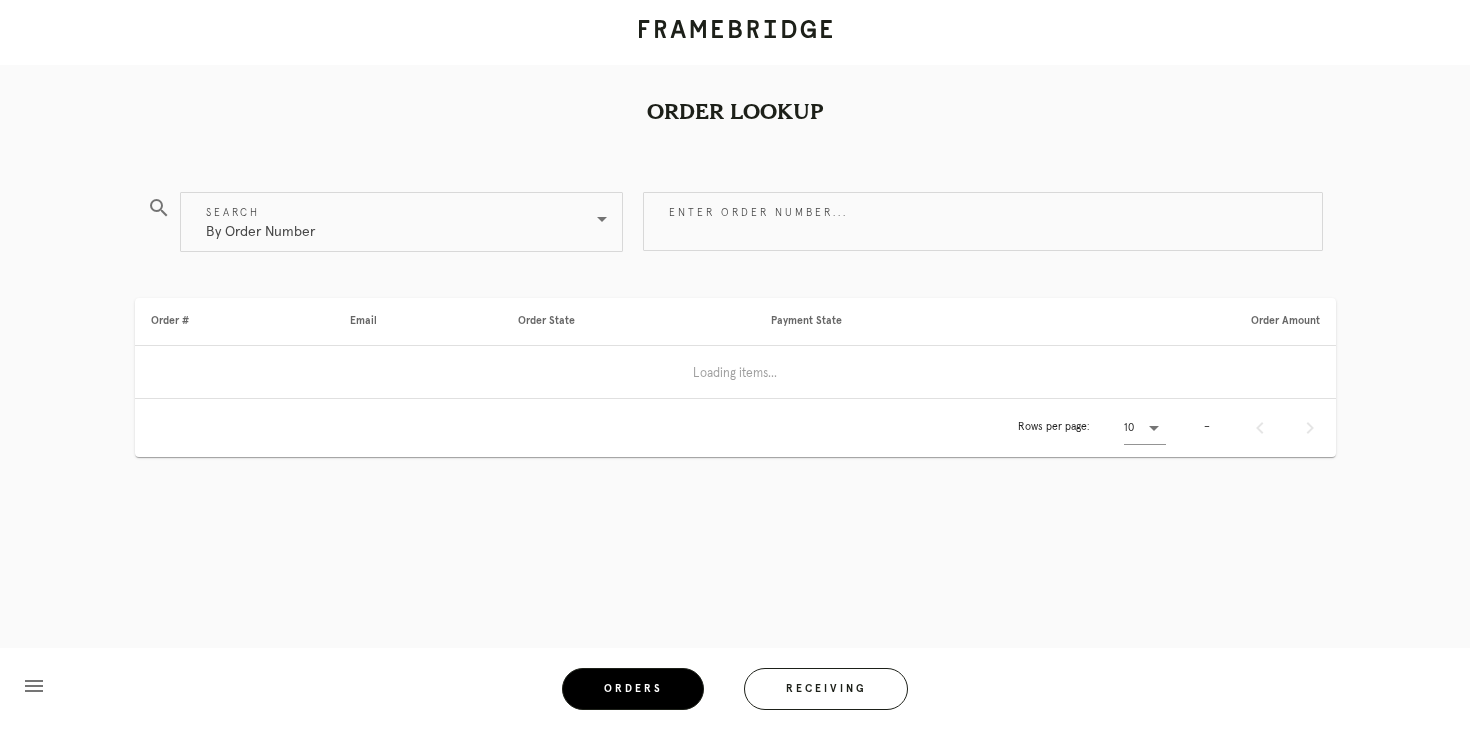scroll, scrollTop: 0, scrollLeft: 0, axis: both 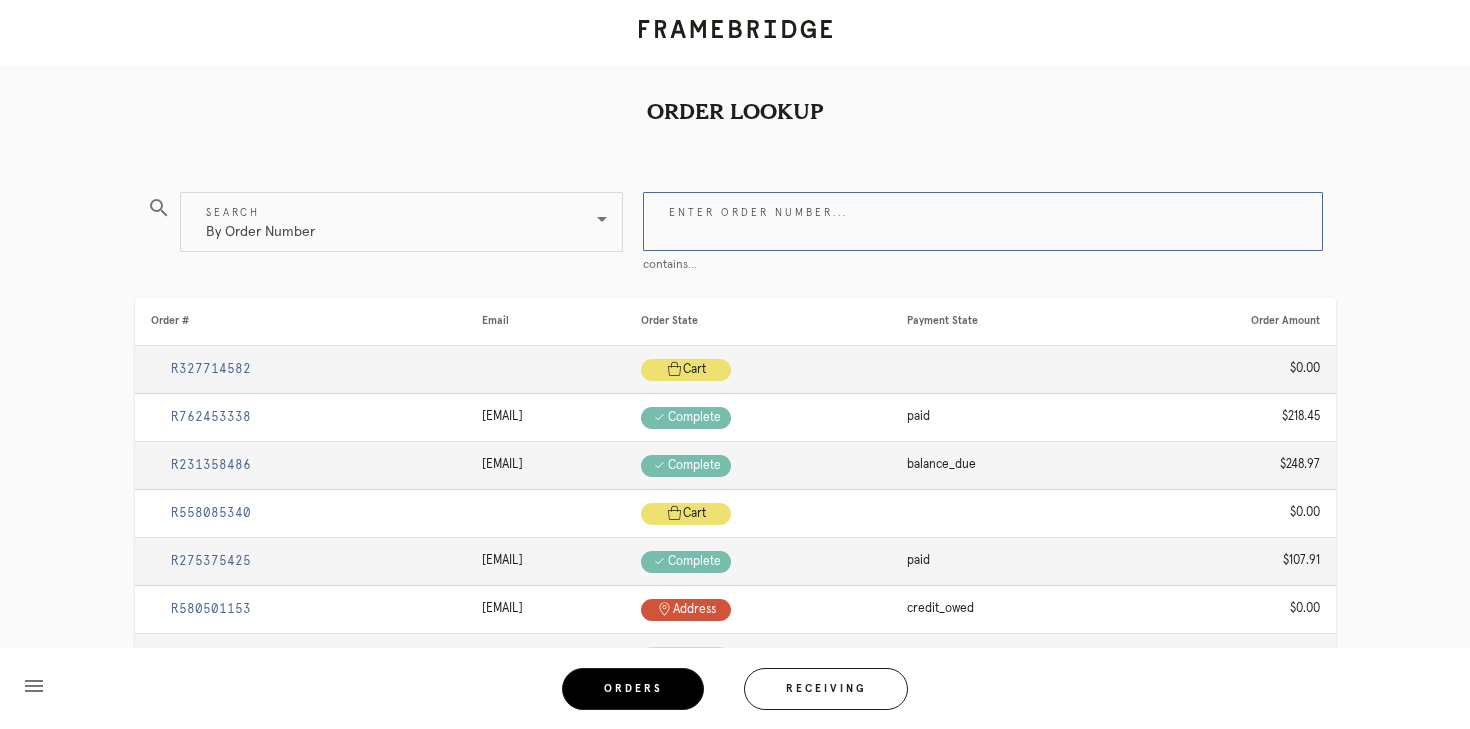 click on "Enter order number..." at bounding box center [983, 221] 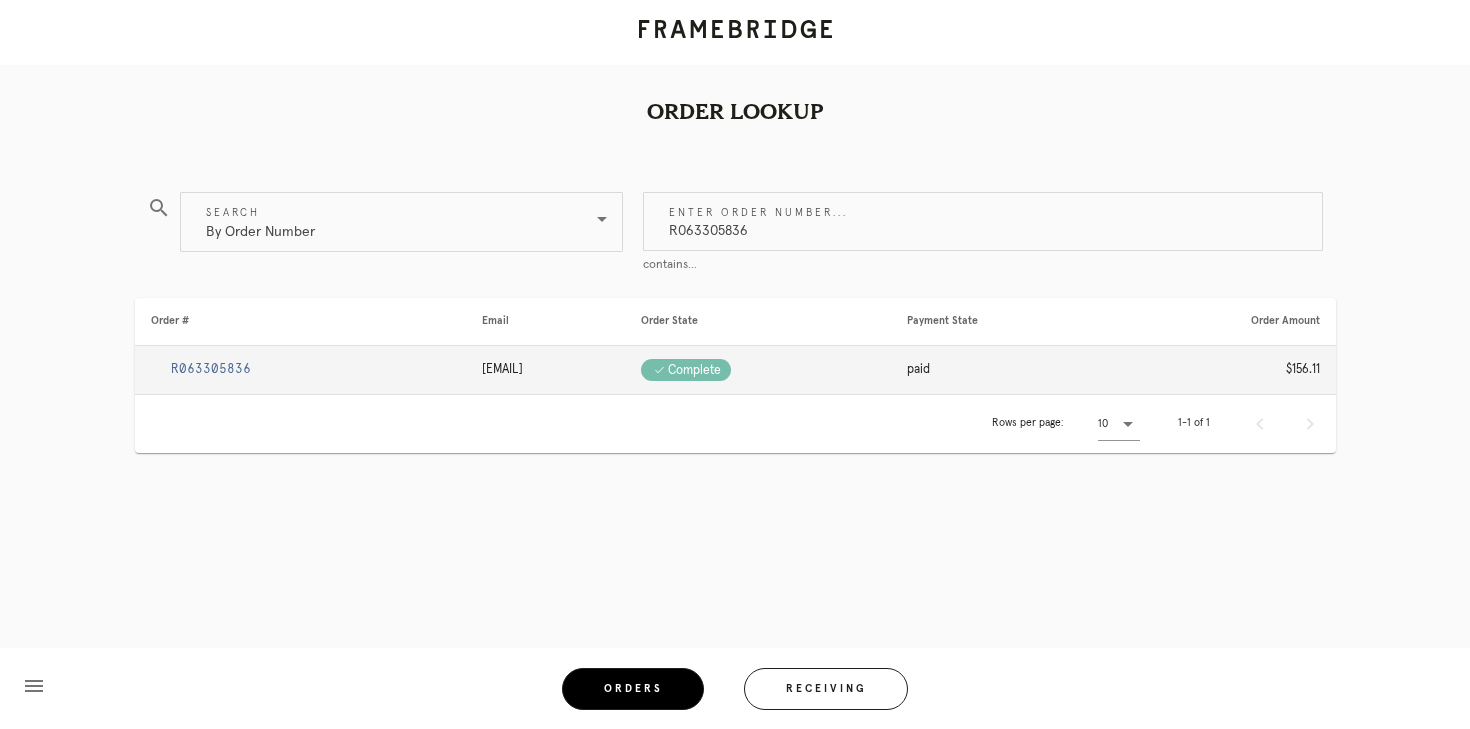 type on "R063305836" 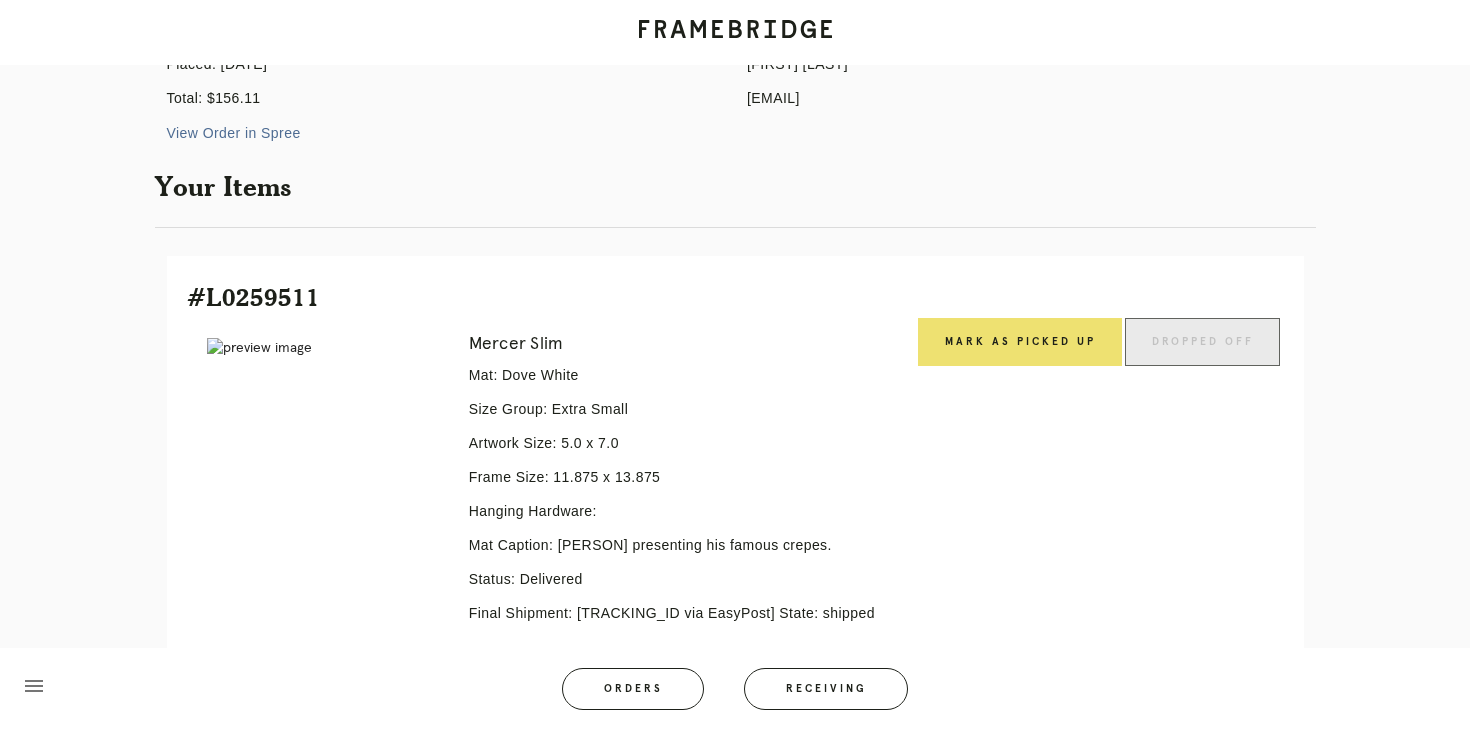 scroll, scrollTop: 0, scrollLeft: 0, axis: both 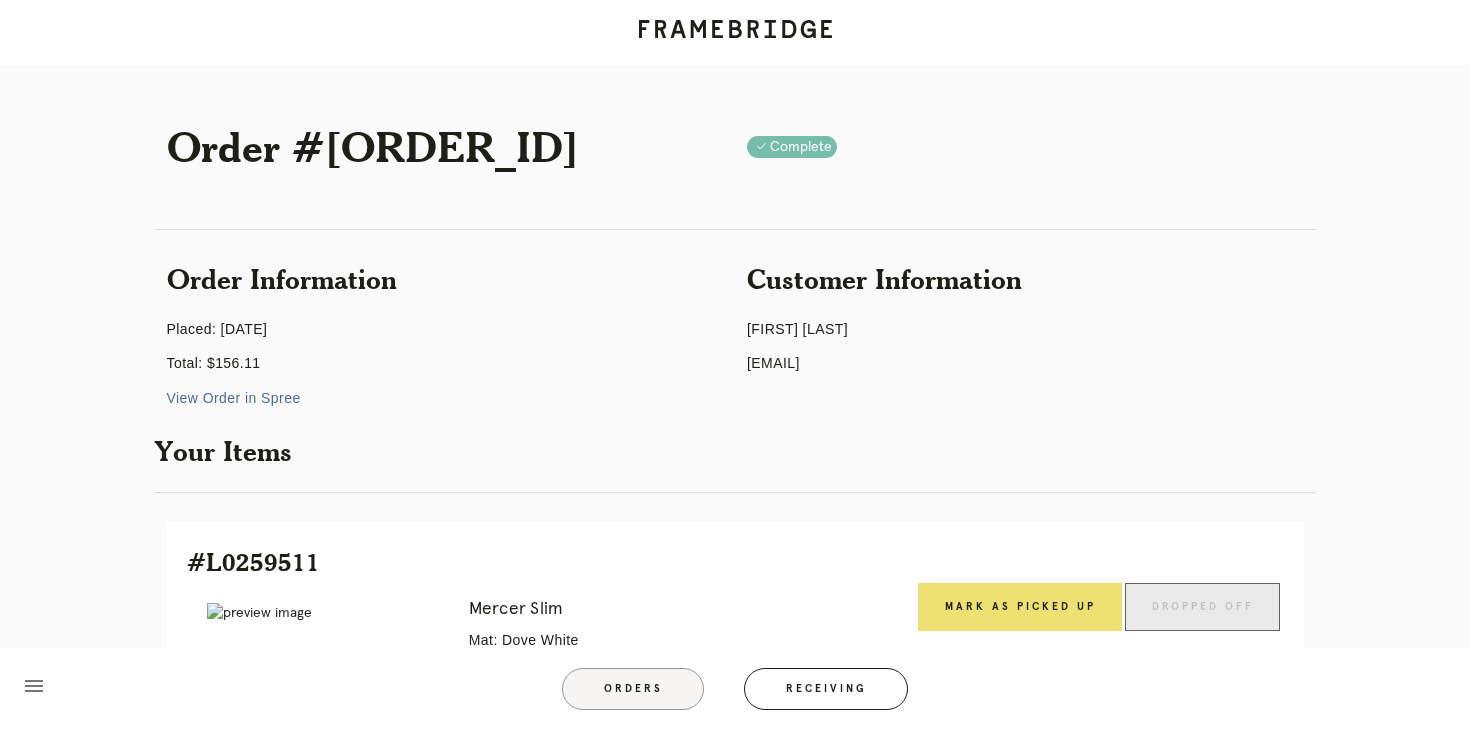 click on "Orders" at bounding box center [633, 689] 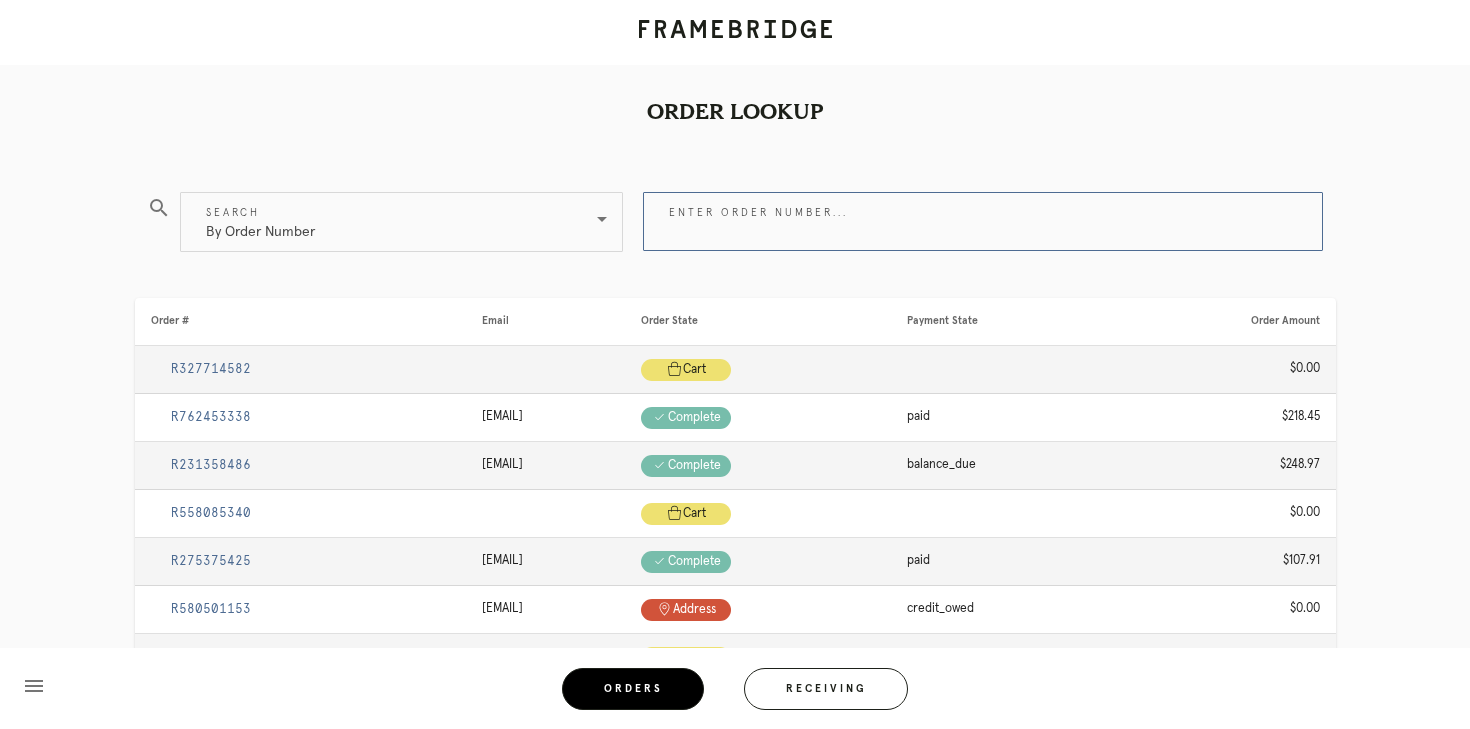 click on "Enter order number..." at bounding box center [983, 221] 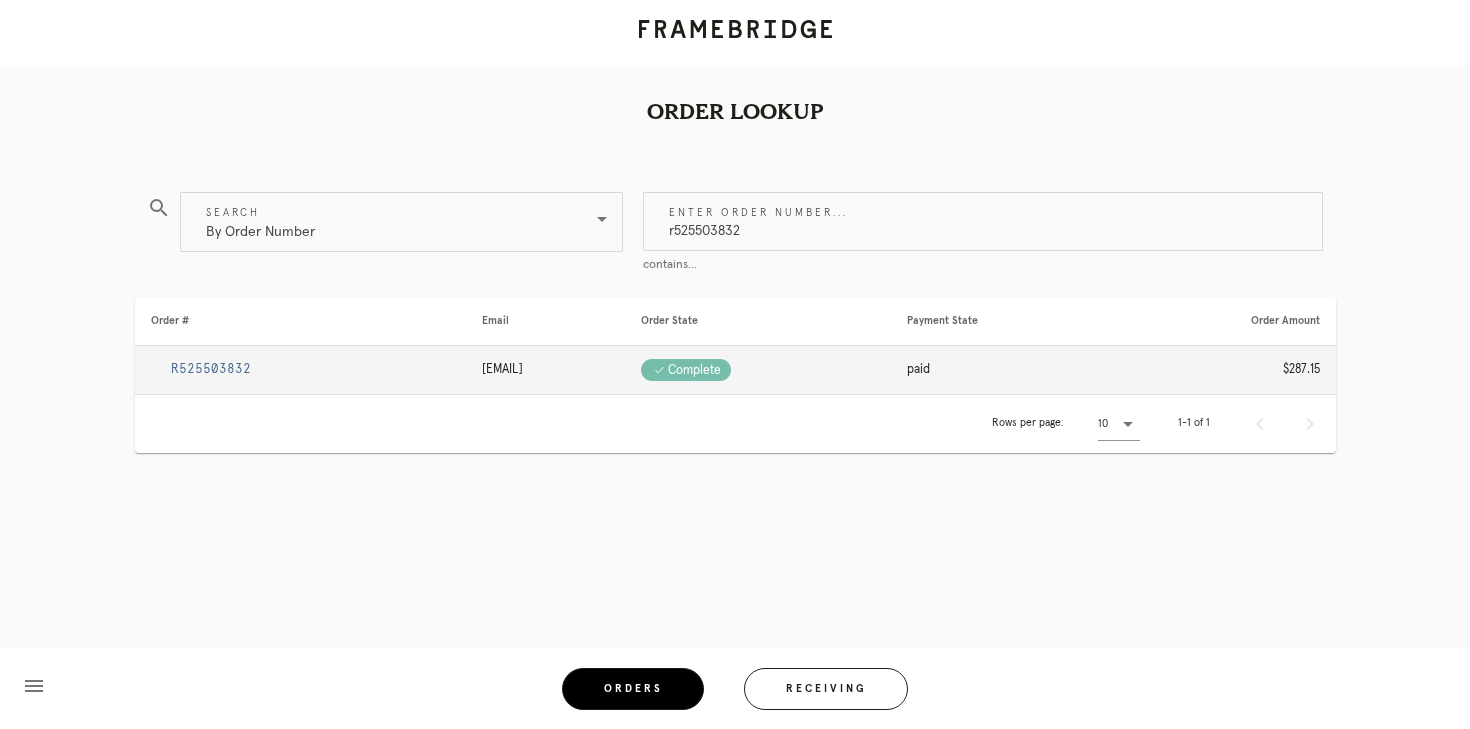 click on "R525503832" at bounding box center [300, 370] 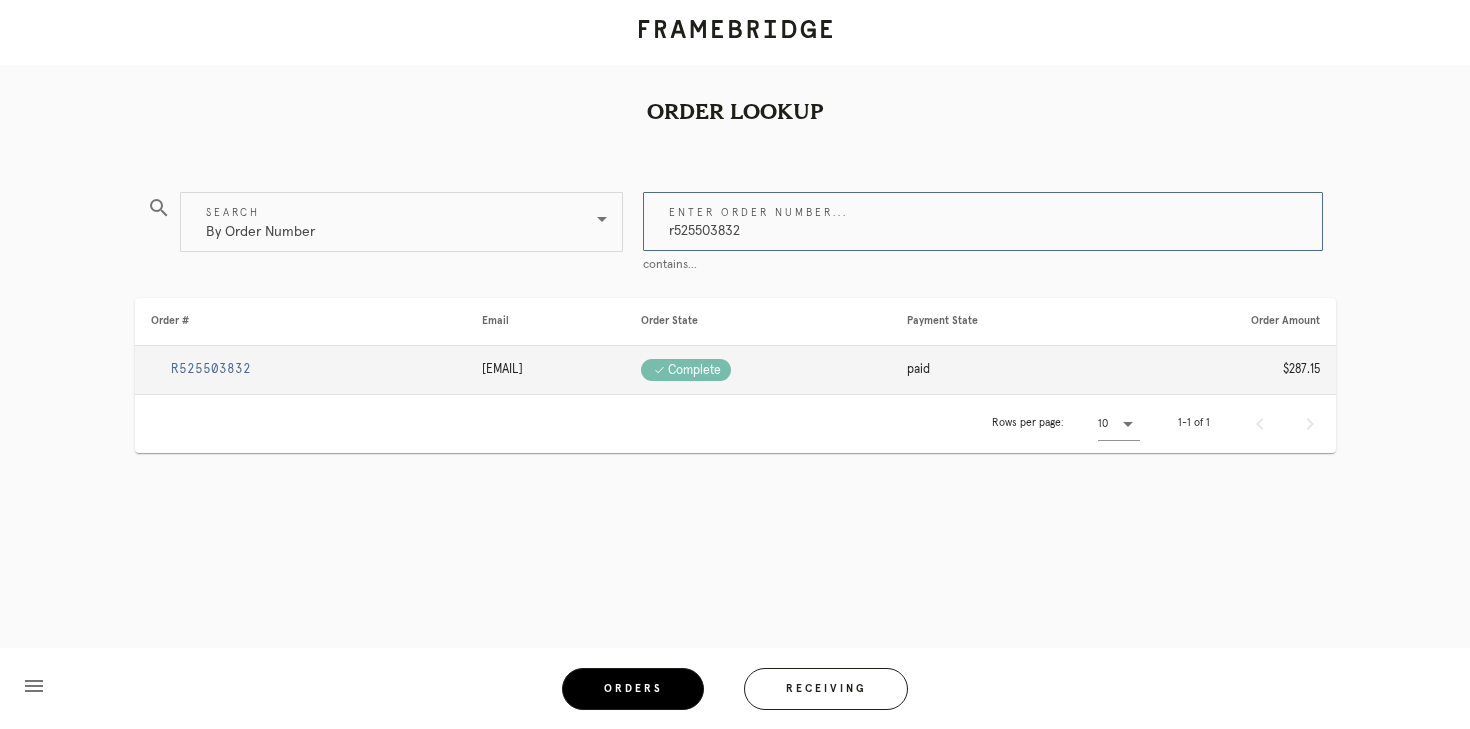 click on "r525503832" at bounding box center (983, 221) 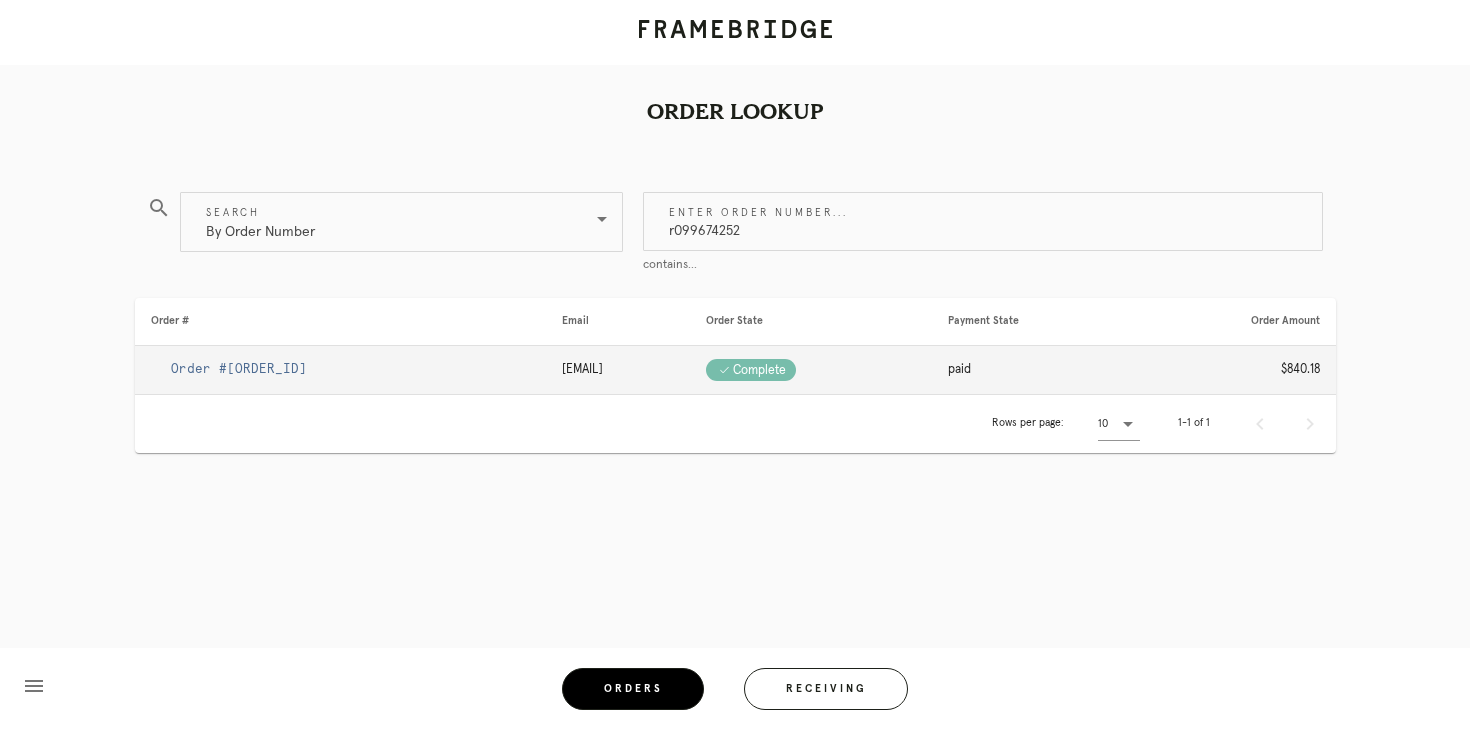 type on "r099674252" 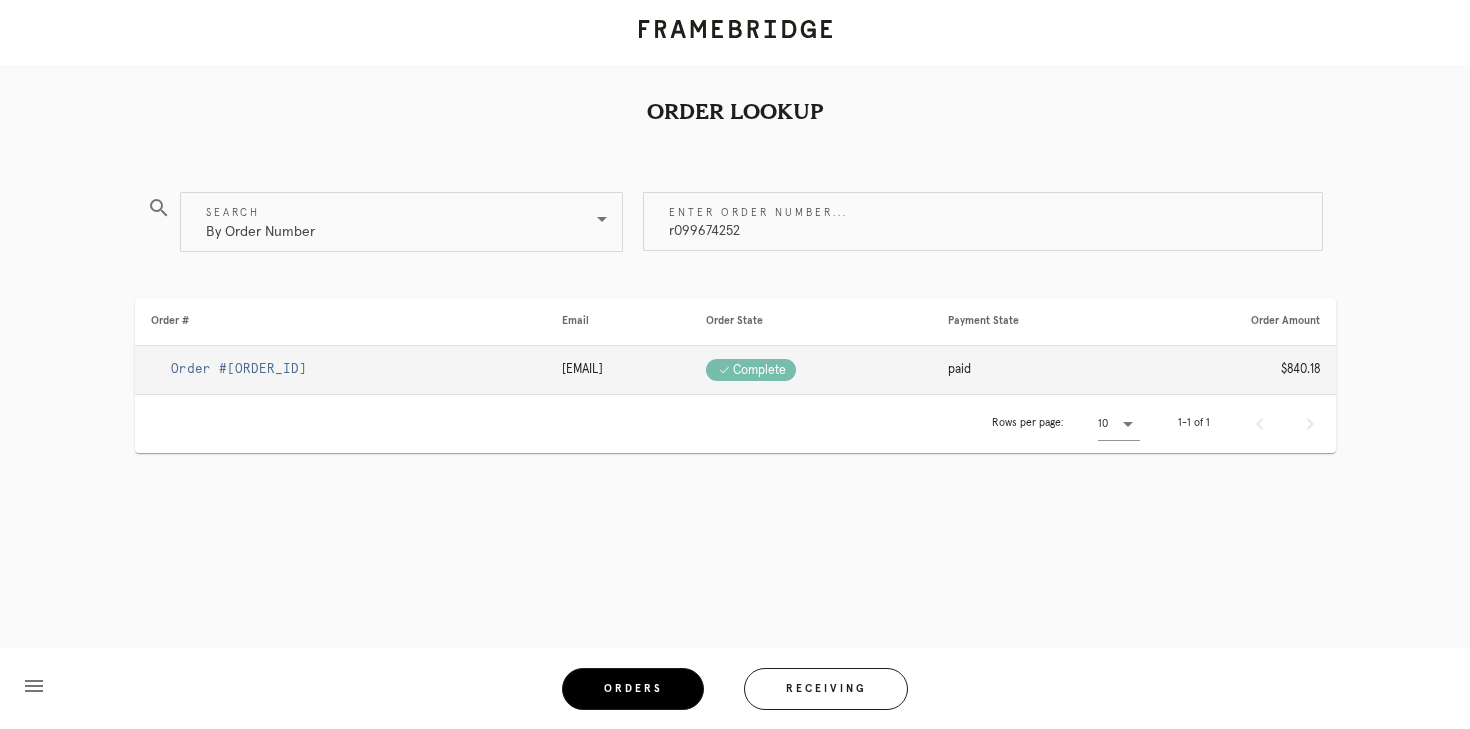click on "Order #[ORDER_ID]" at bounding box center [239, 369] 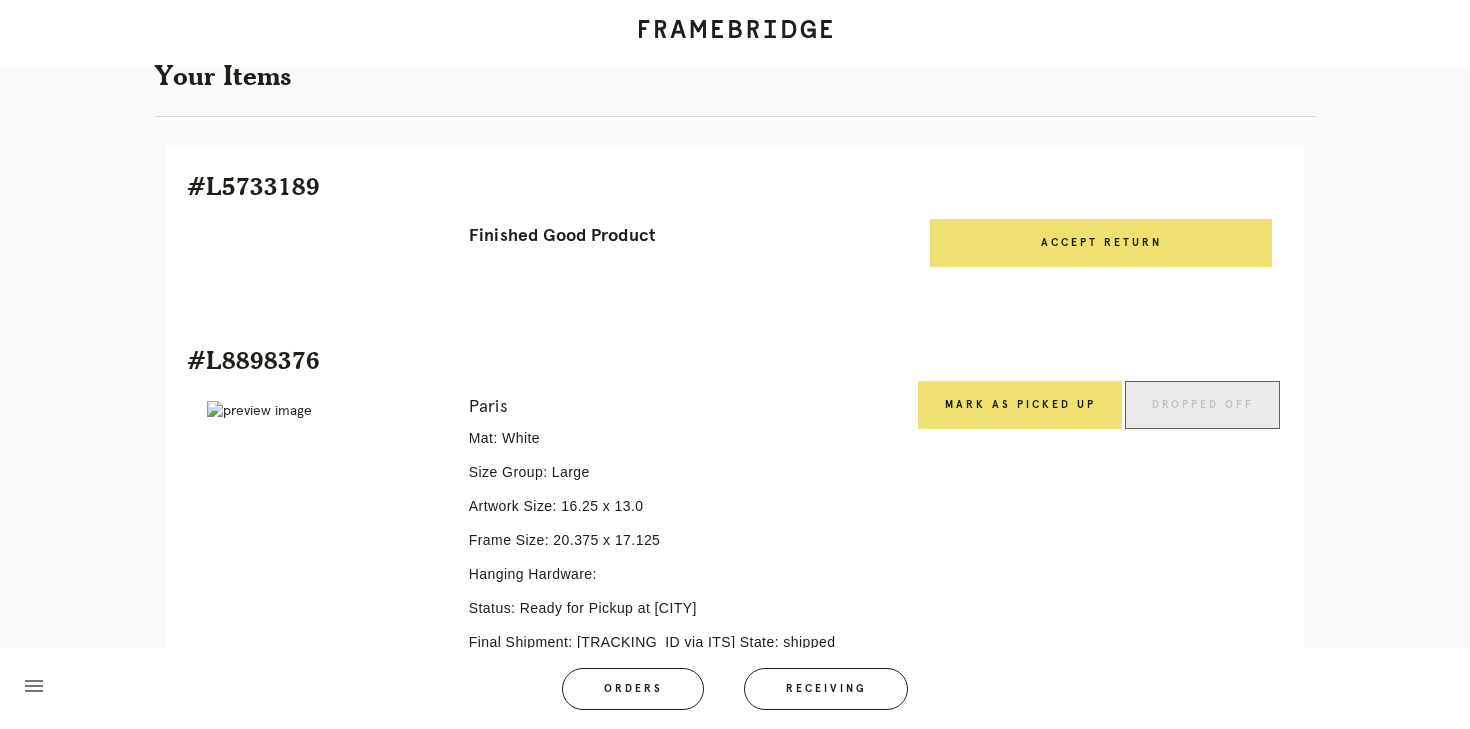 scroll, scrollTop: 385, scrollLeft: 0, axis: vertical 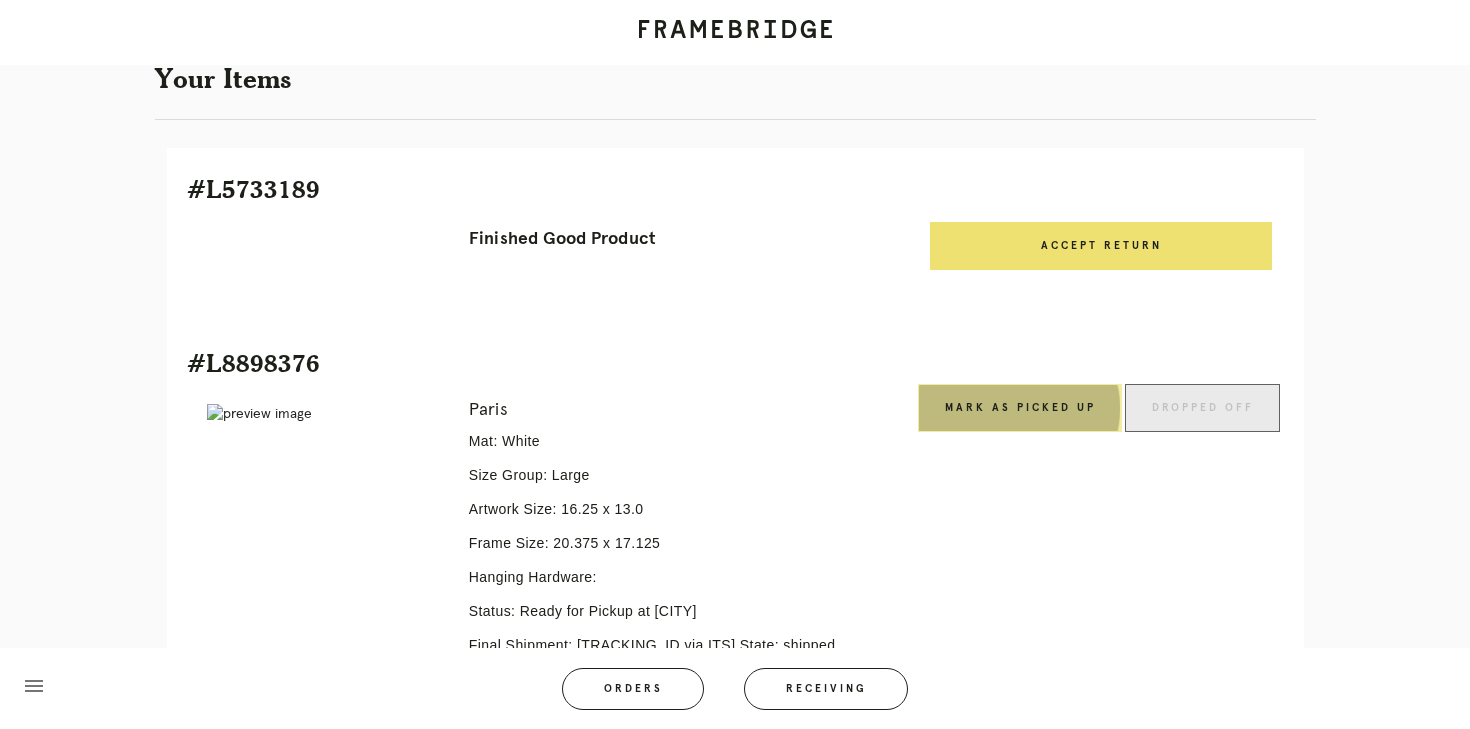 click on "Mark as Picked Up" at bounding box center (1020, 408) 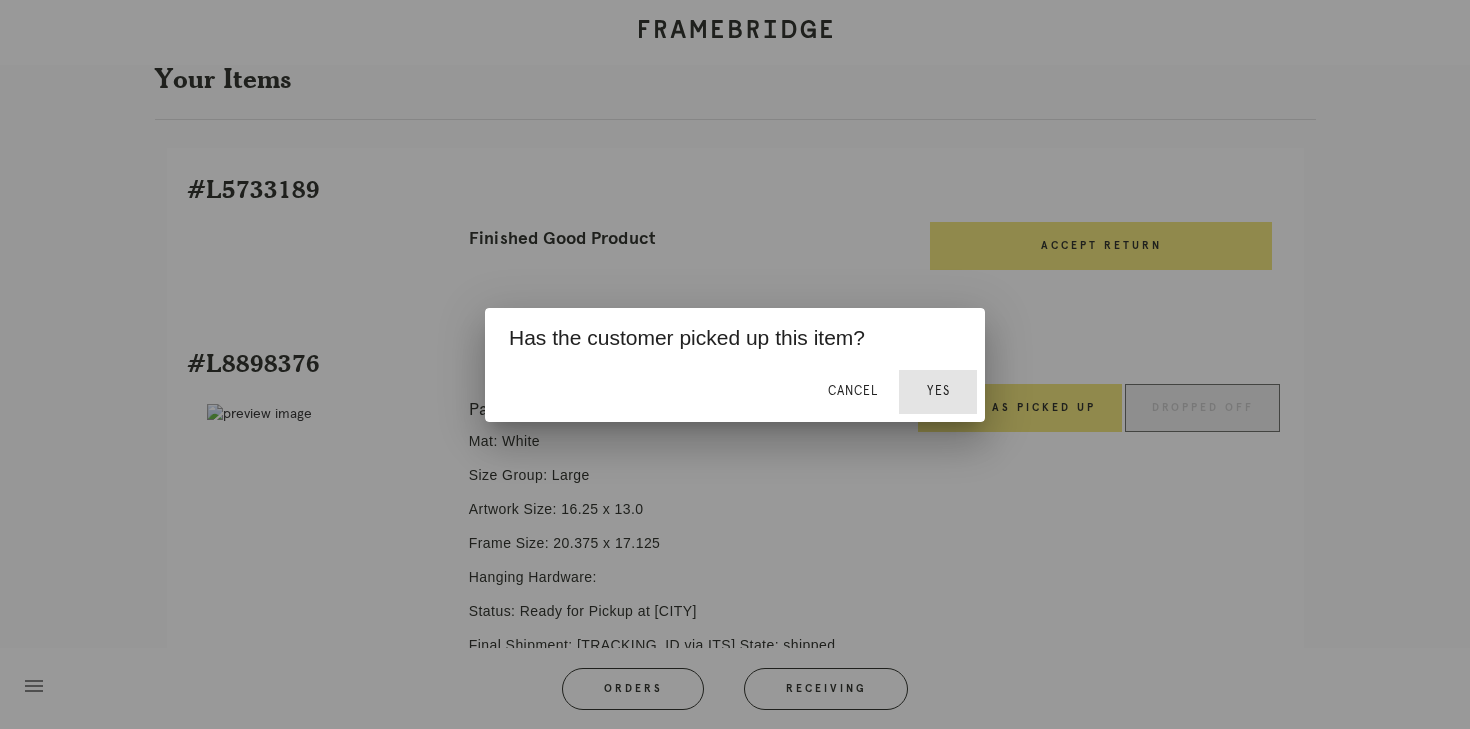 click on "Yes" at bounding box center (938, 392) 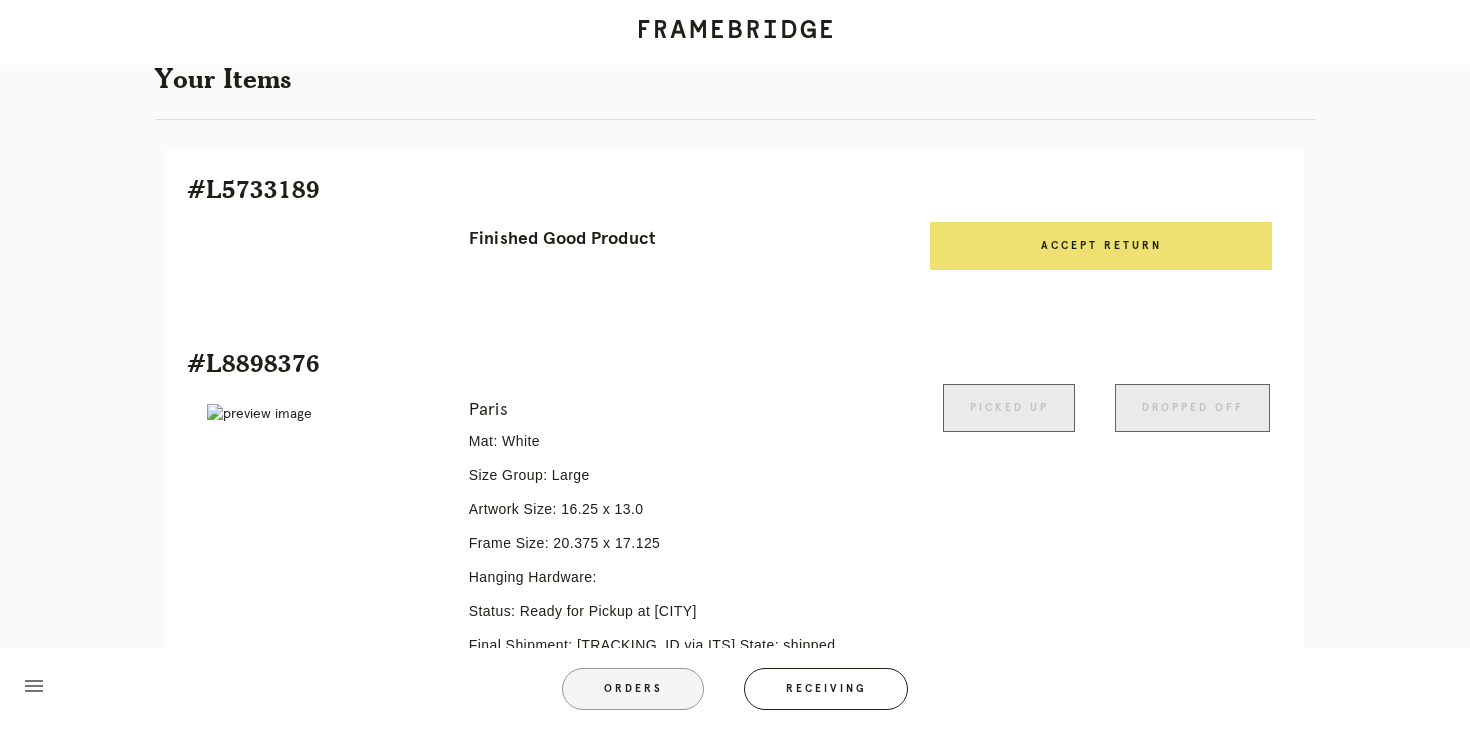 click on "Orders" at bounding box center [633, 689] 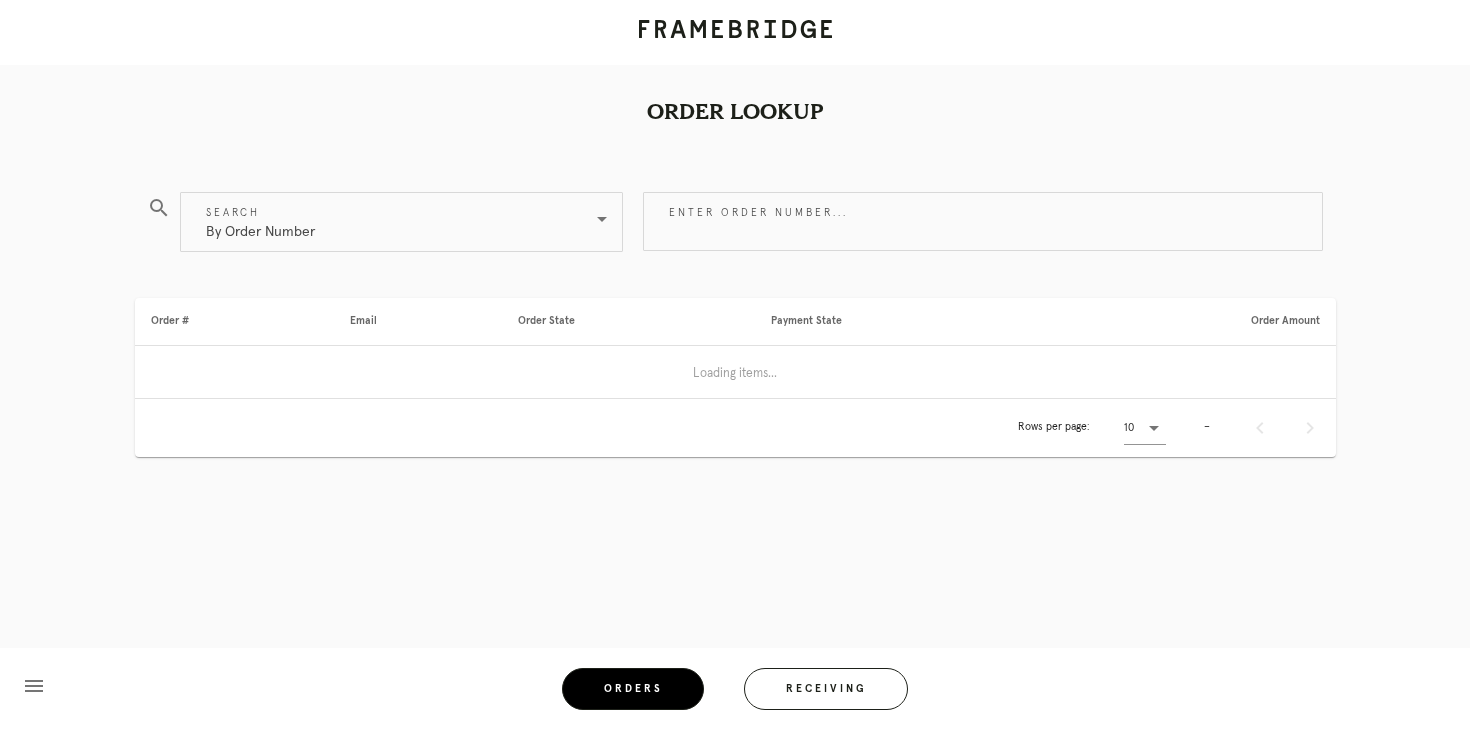 scroll, scrollTop: 0, scrollLeft: 0, axis: both 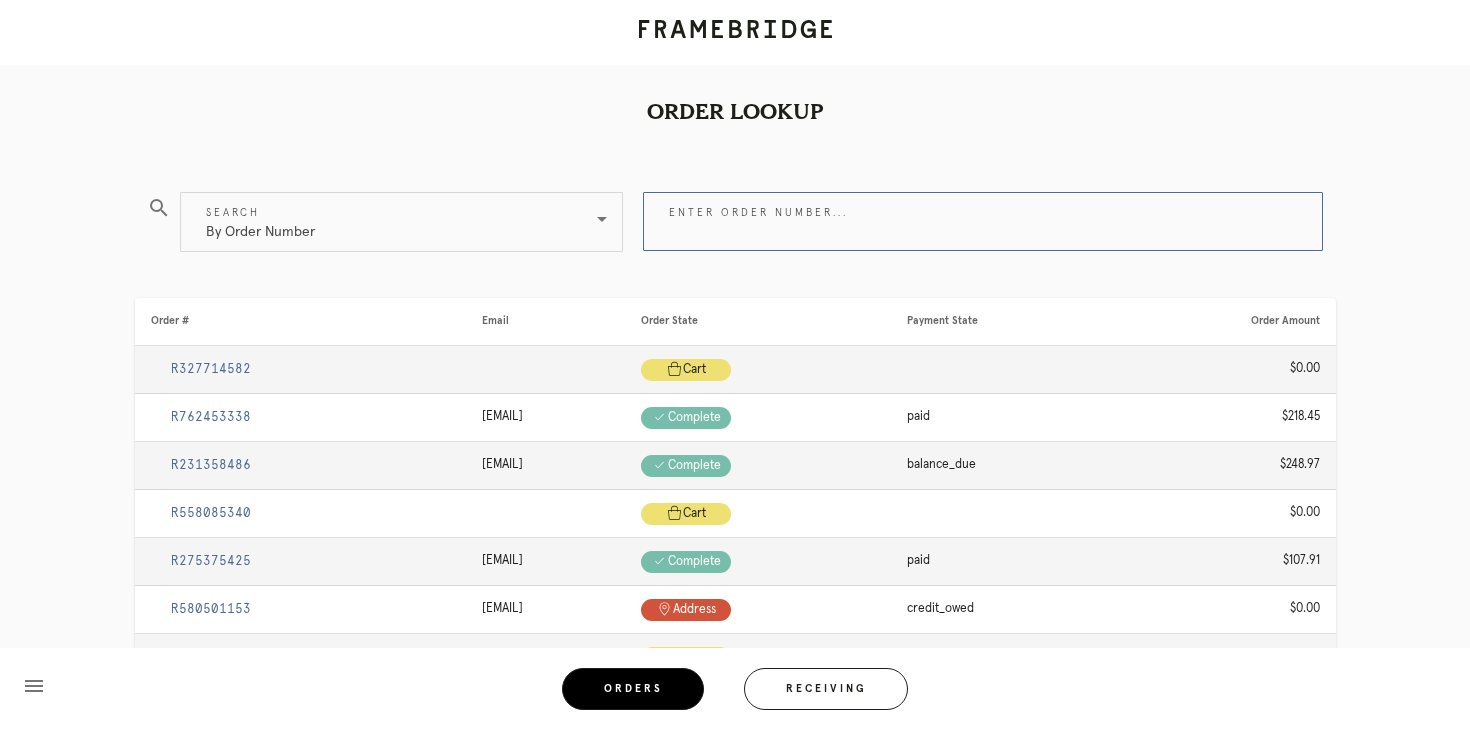 click on "Enter order number..." at bounding box center [983, 221] 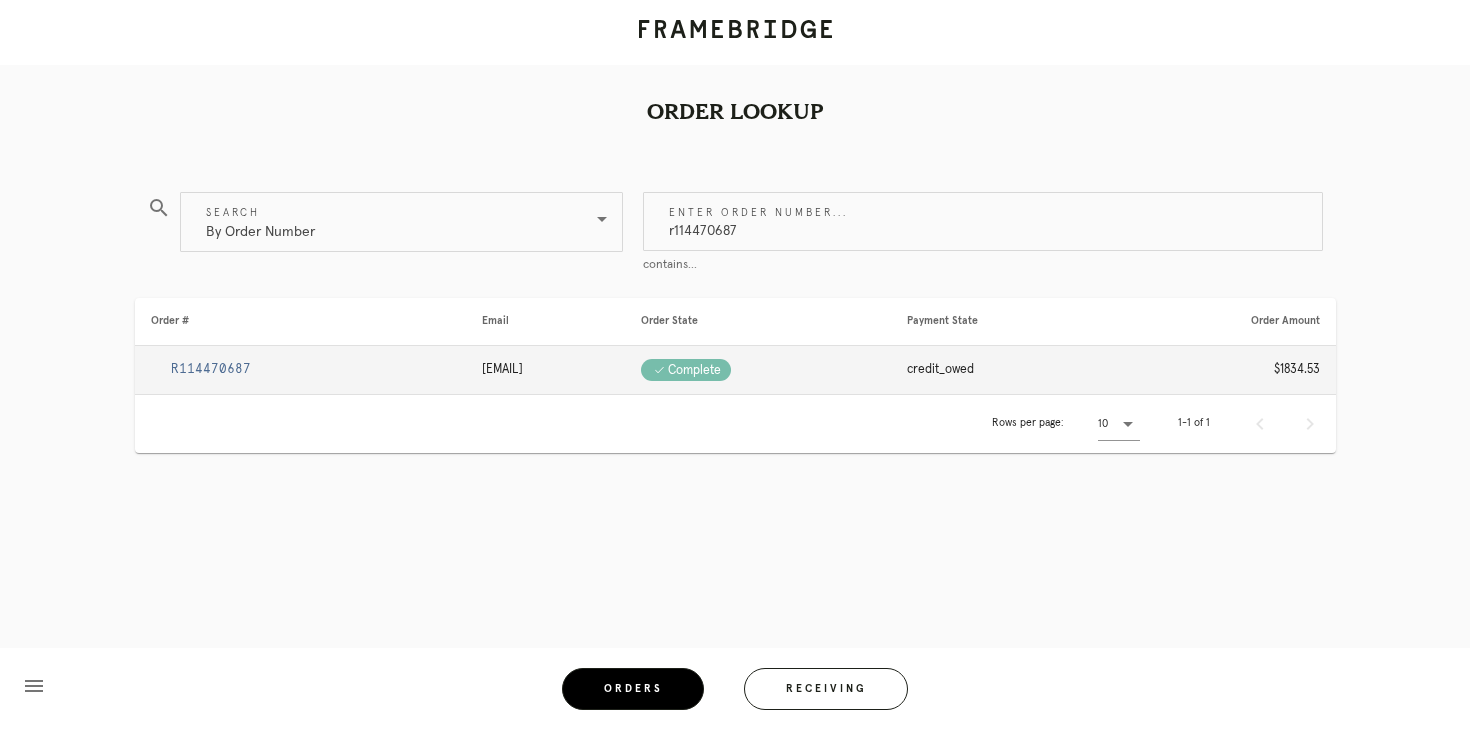 type on "r114470687" 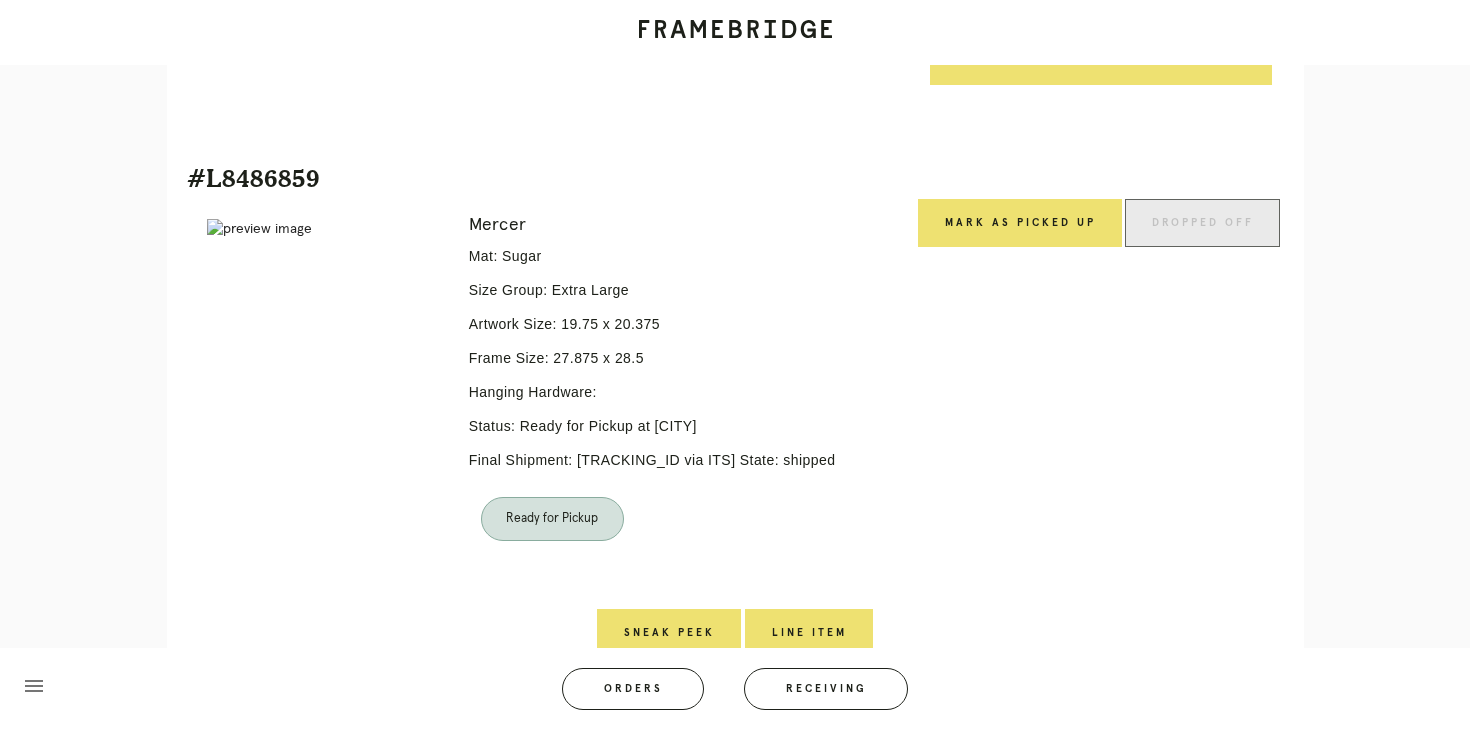 scroll, scrollTop: 5267, scrollLeft: 0, axis: vertical 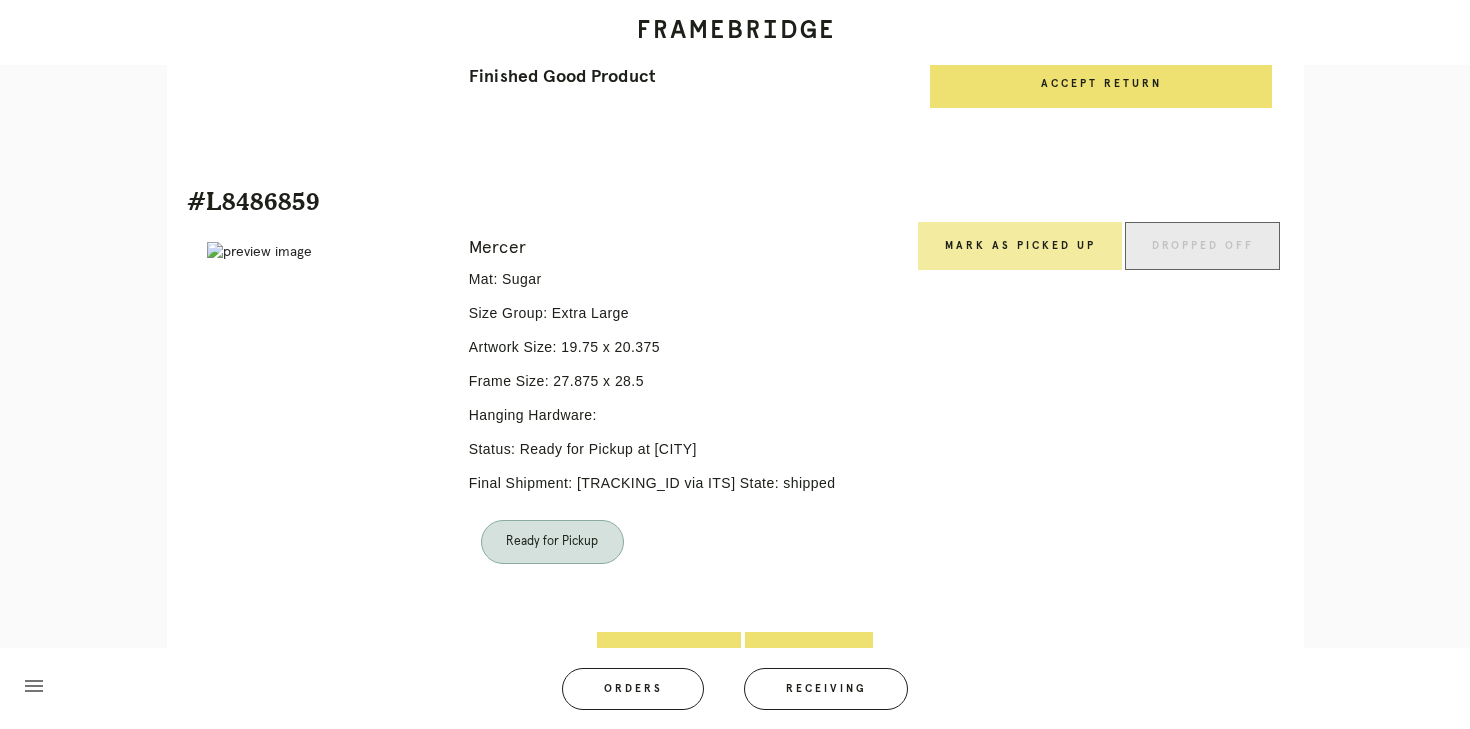 click on "Mark as Picked Up" at bounding box center [1020, 246] 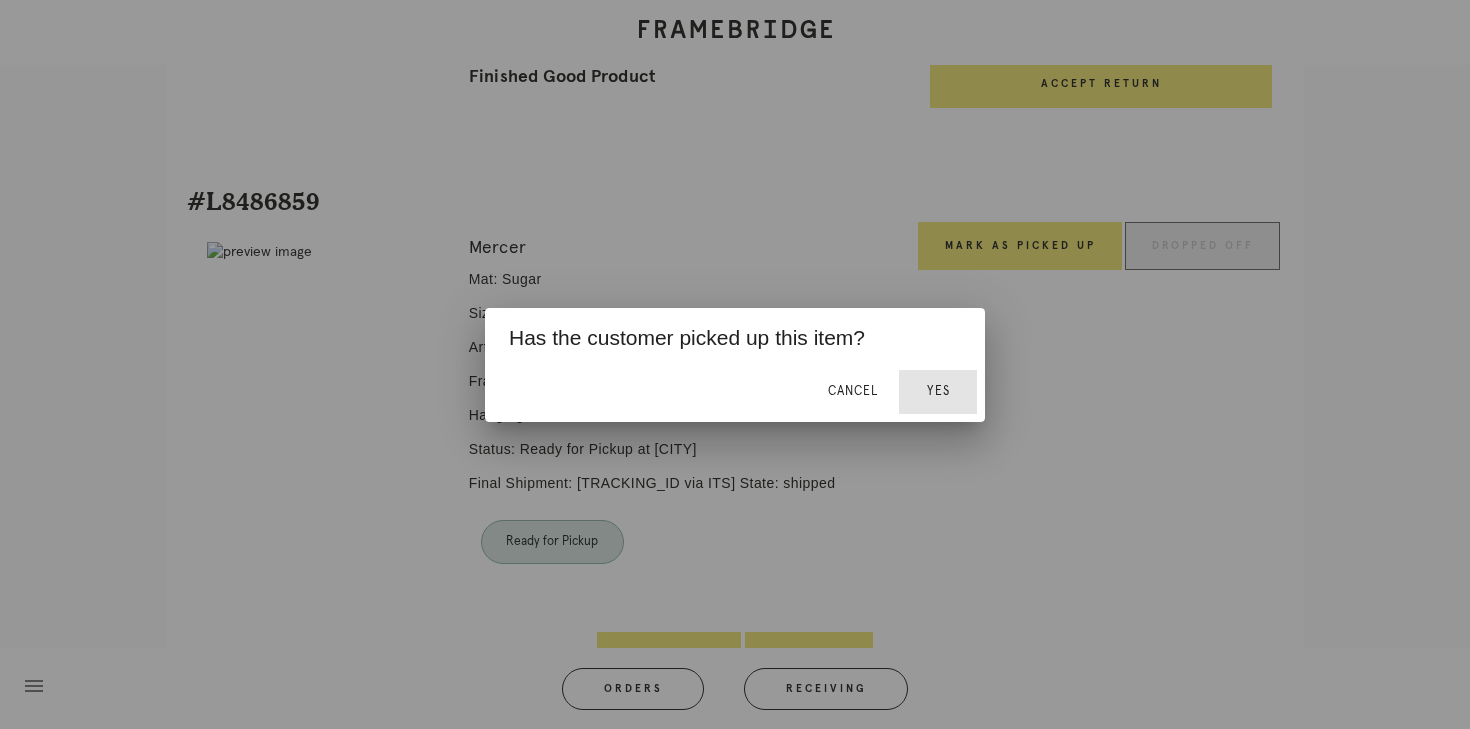click on "Yes" at bounding box center [938, 392] 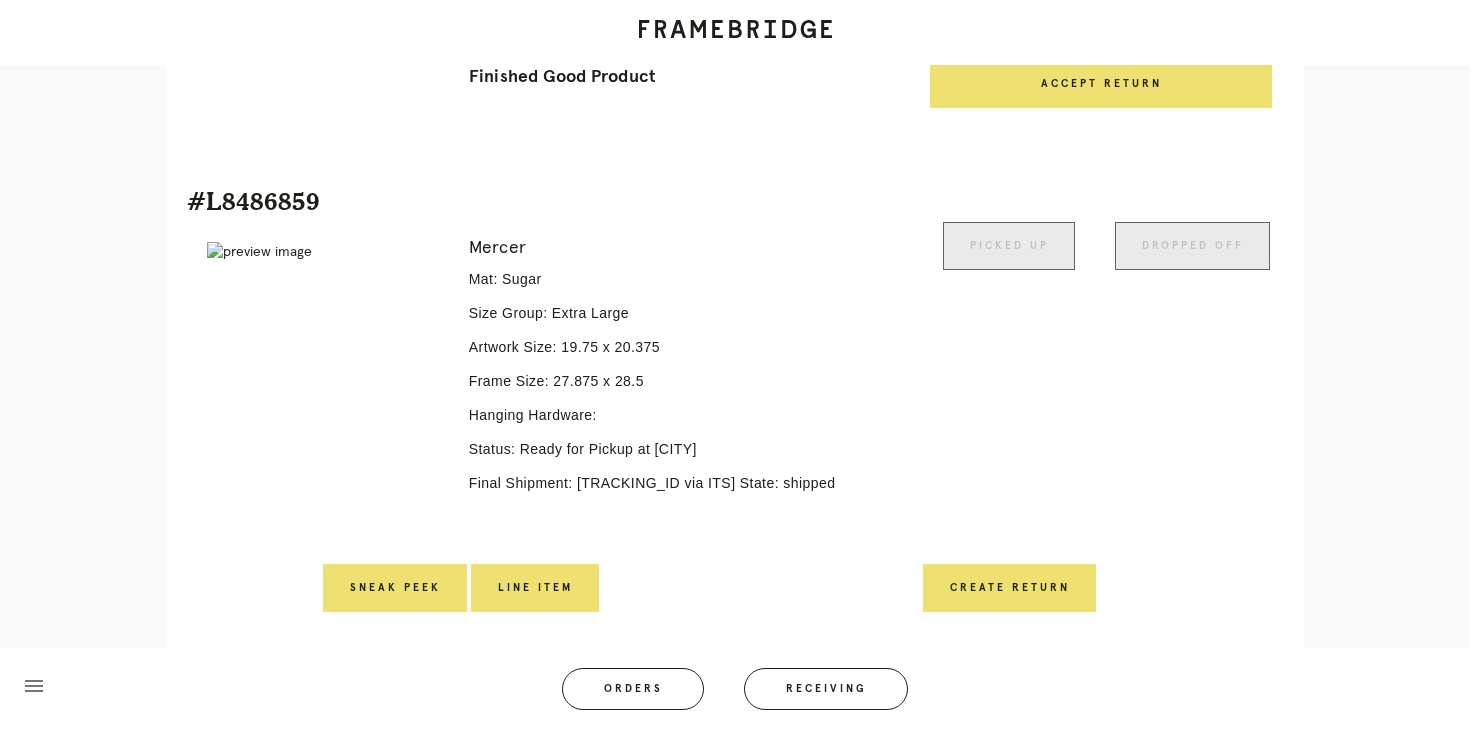 scroll, scrollTop: 0, scrollLeft: 0, axis: both 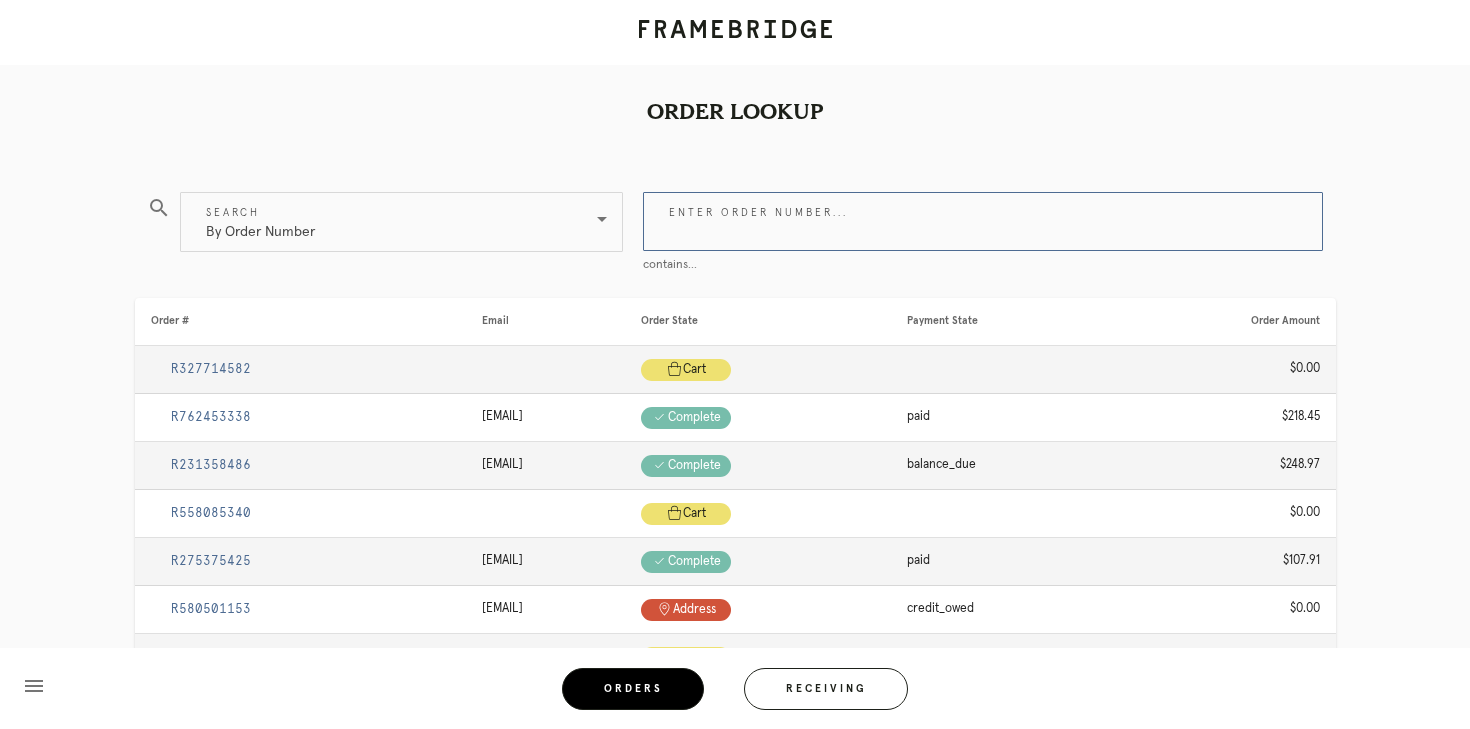 click on "Enter order number..." at bounding box center (983, 221) 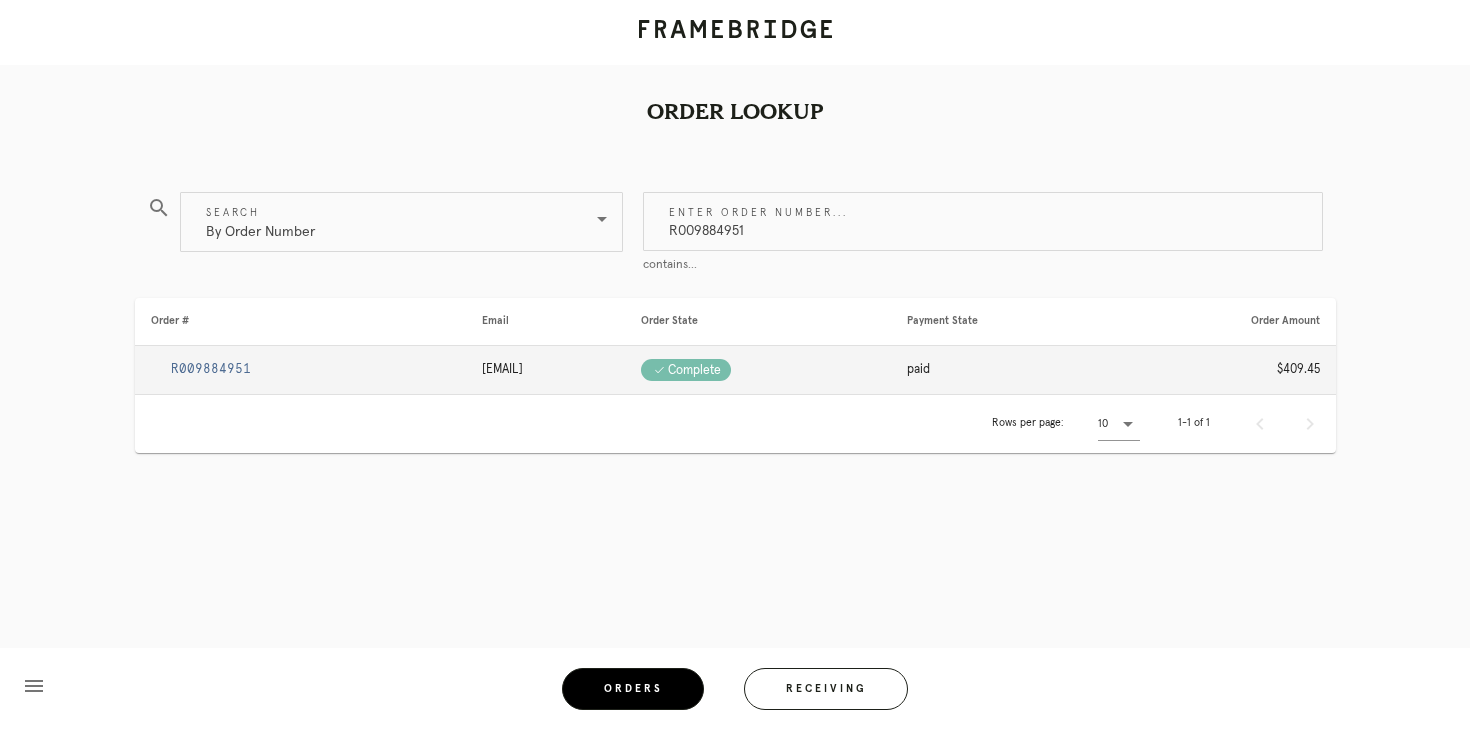 type on "R009884951" 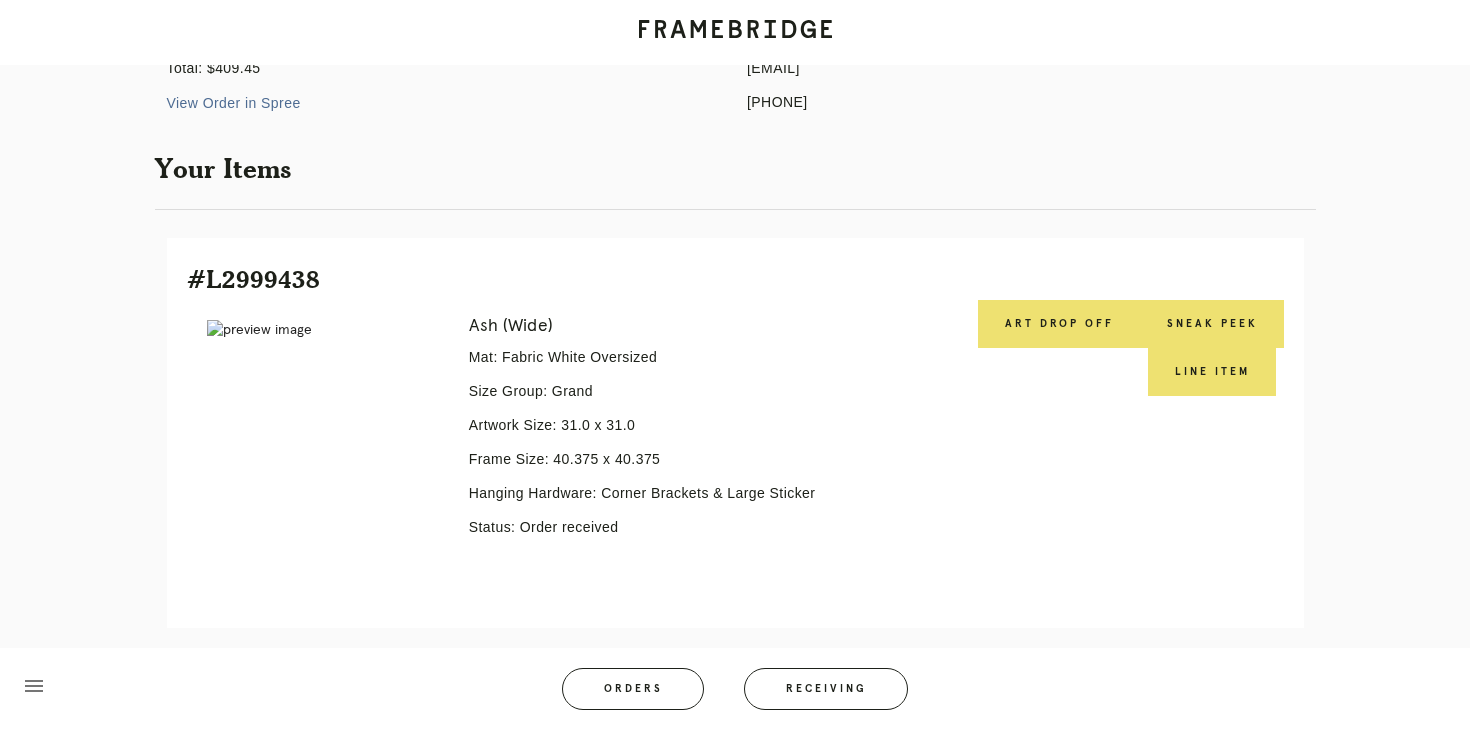 scroll, scrollTop: 304, scrollLeft: 0, axis: vertical 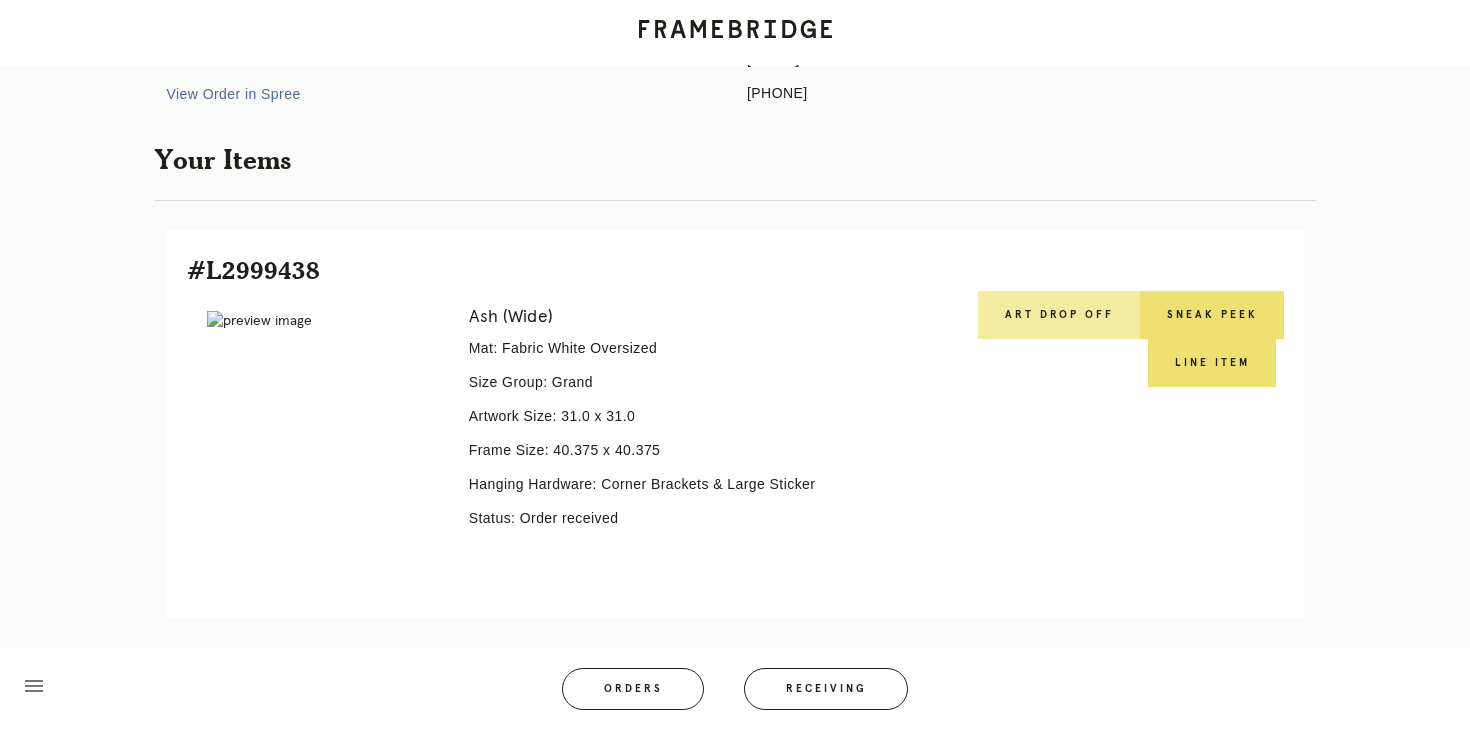 click on "Art drop off" at bounding box center [1059, 315] 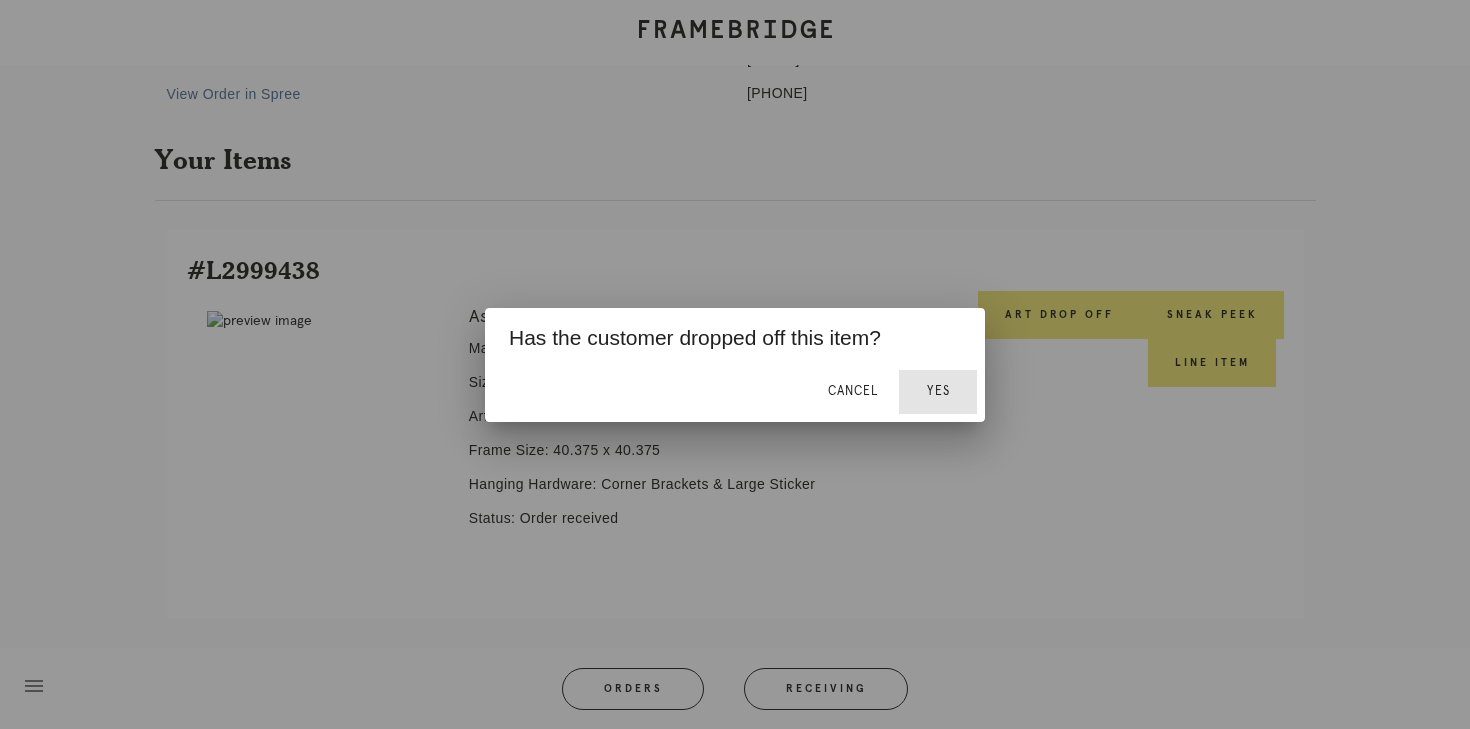 click on "Yes" at bounding box center (938, 392) 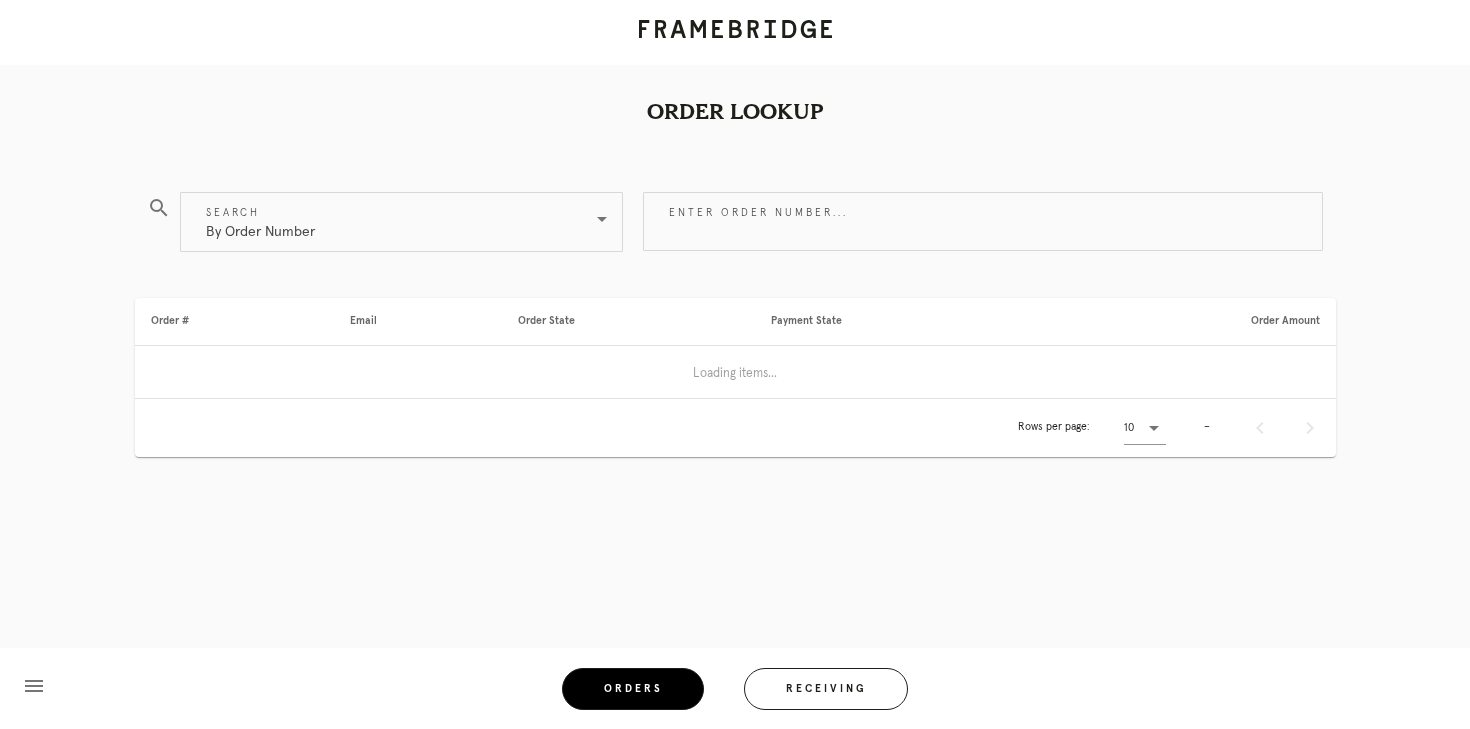 scroll, scrollTop: 0, scrollLeft: 0, axis: both 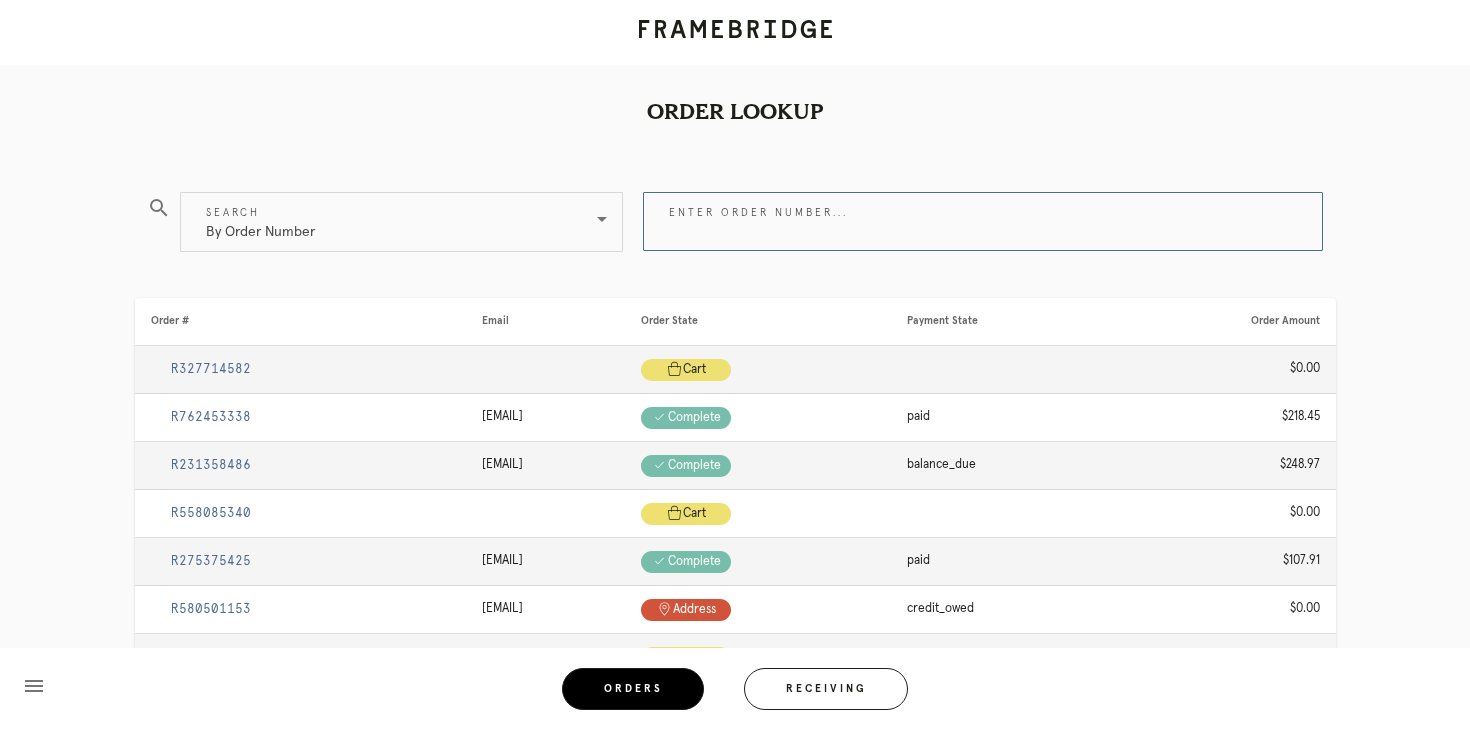 click on "Enter order number..." at bounding box center [983, 221] 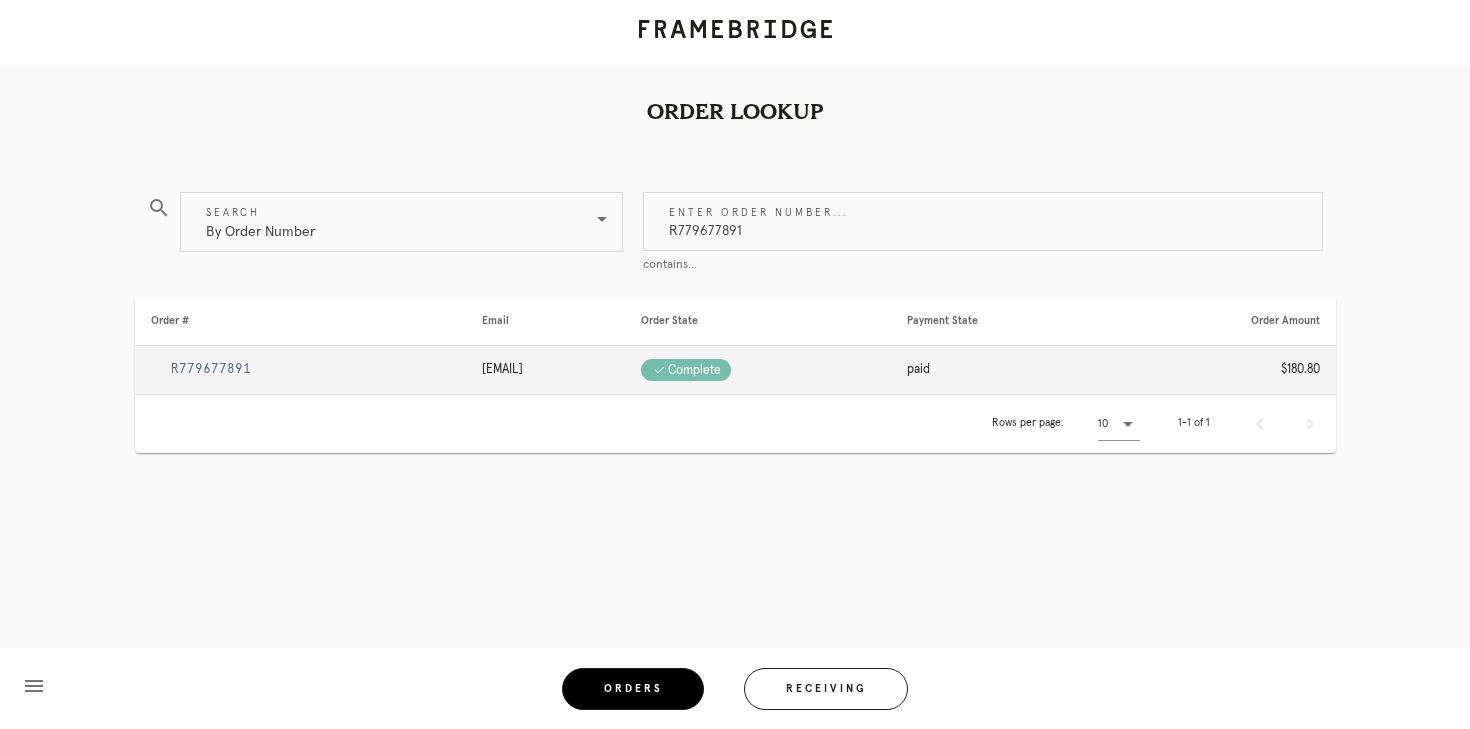 type on "R779677891" 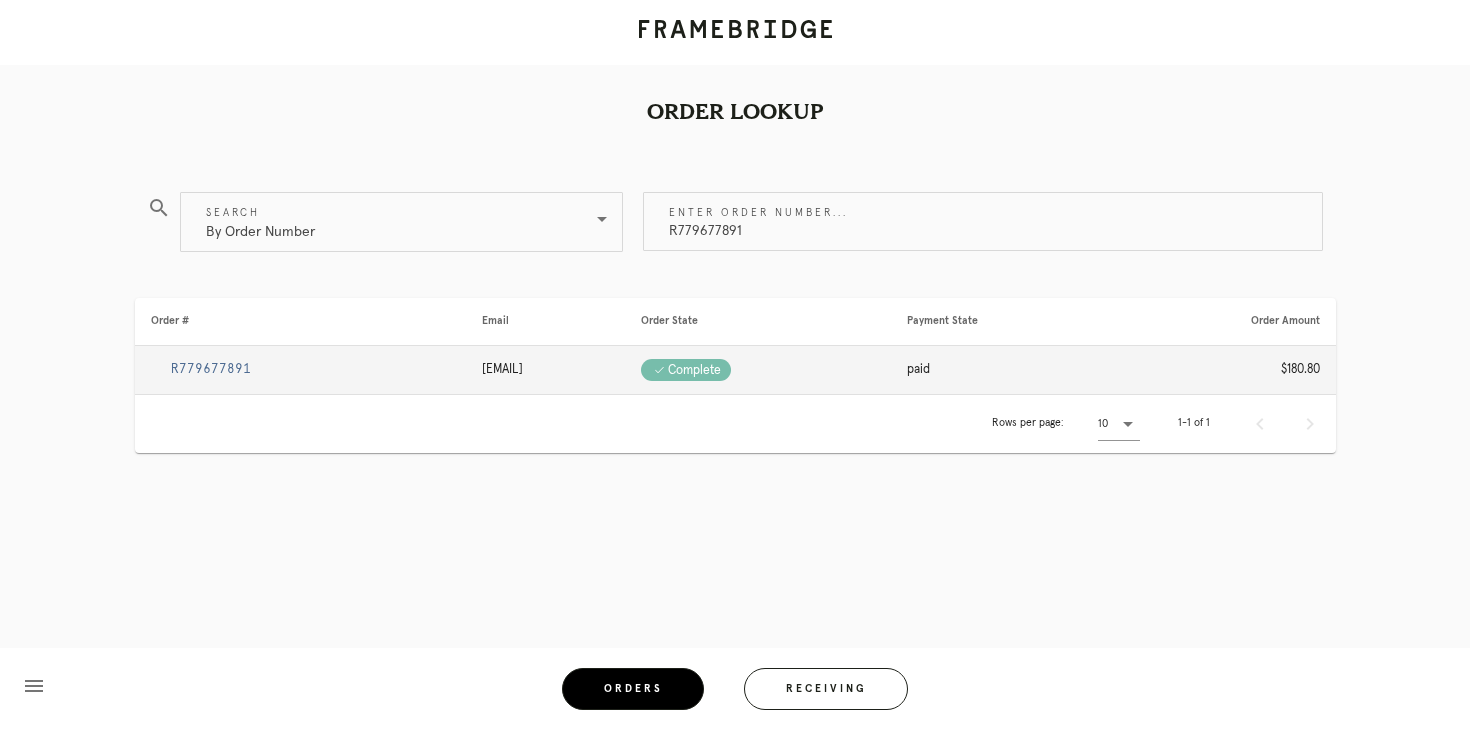 click on "R779677891" at bounding box center [211, 369] 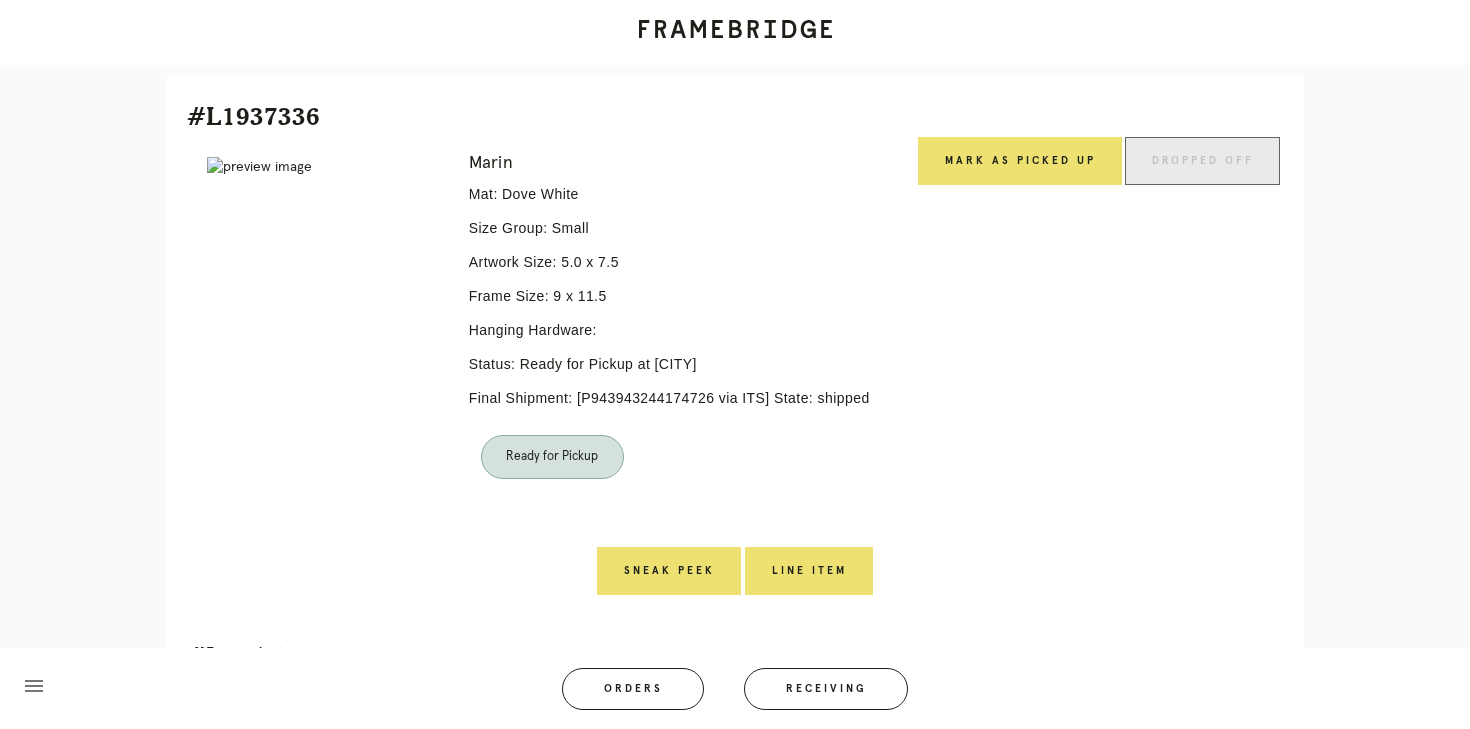 scroll, scrollTop: 435, scrollLeft: 0, axis: vertical 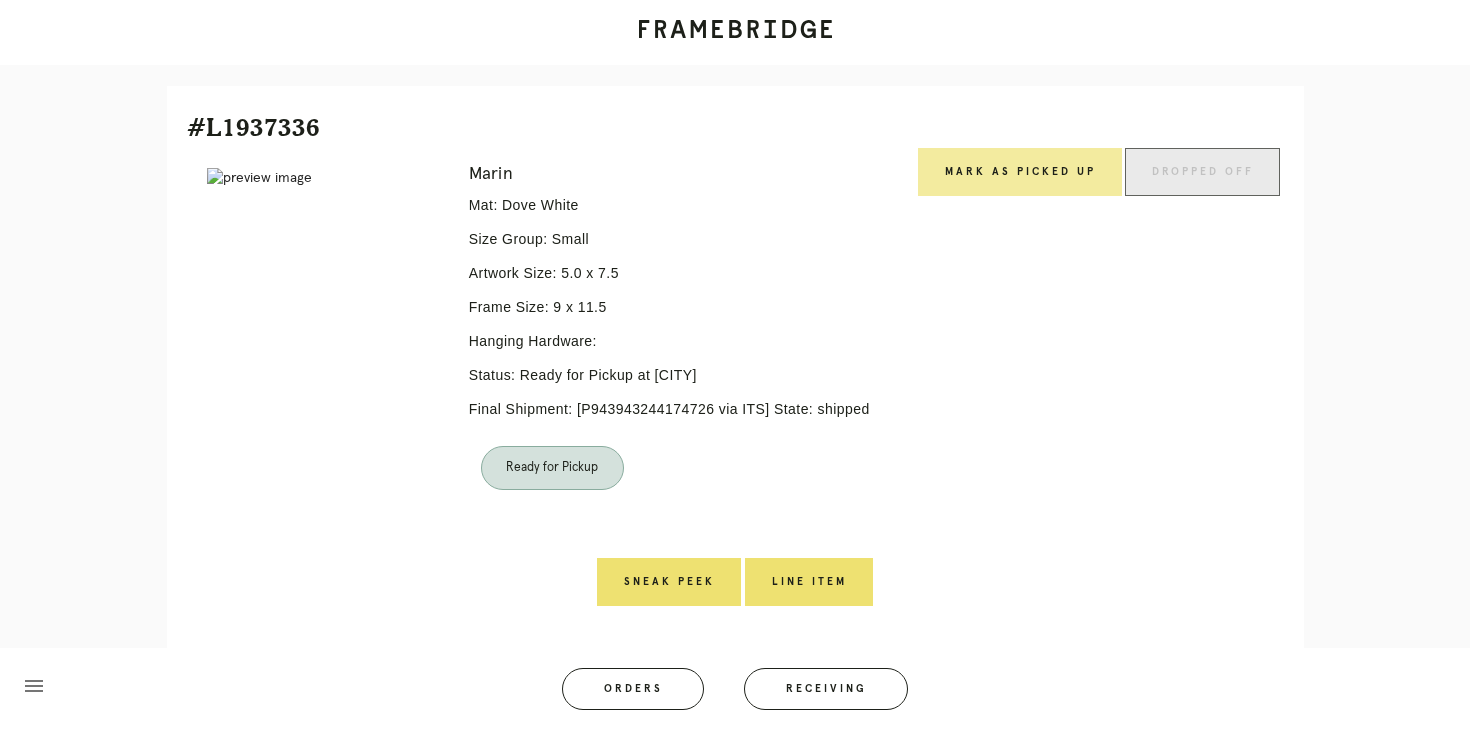 click on "Mark as Picked Up" at bounding box center (1020, 172) 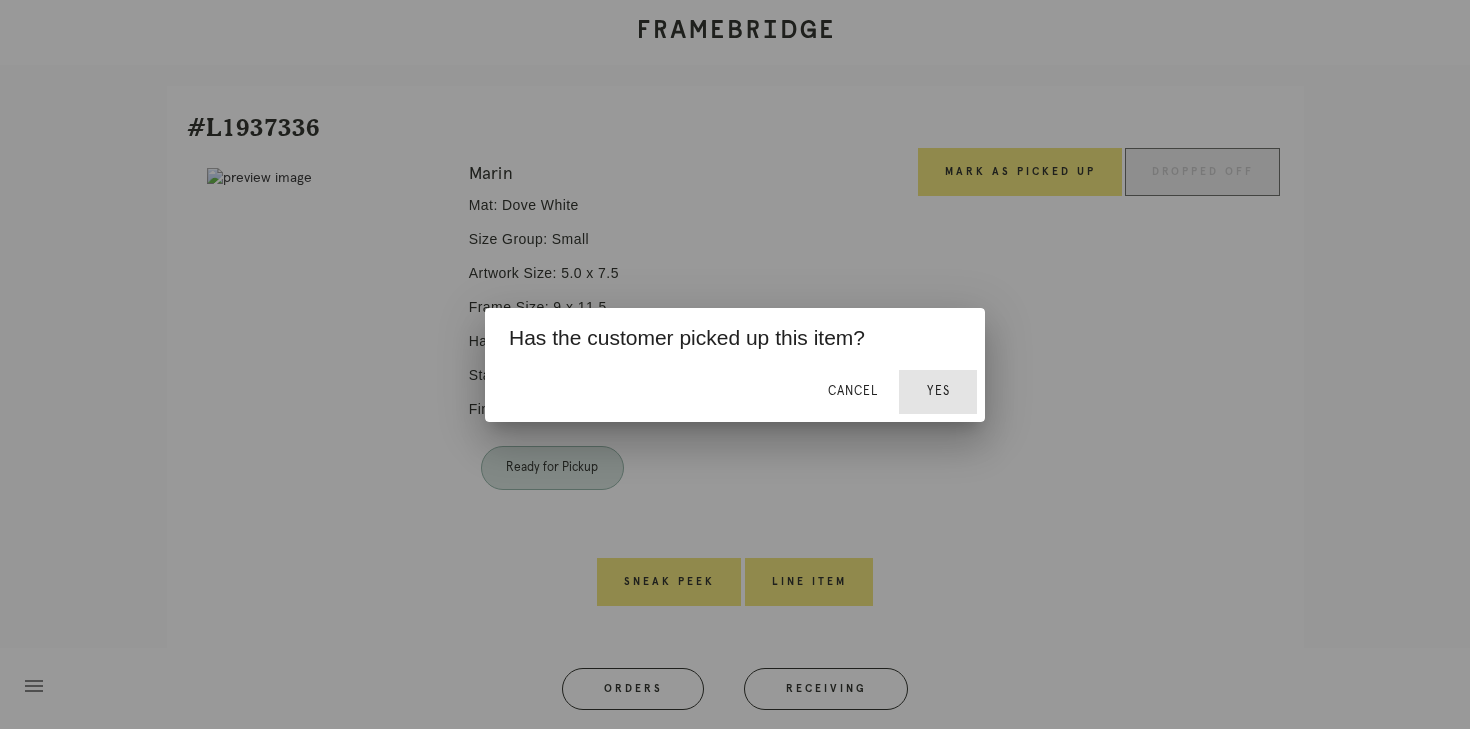 click on "Yes" at bounding box center (938, 391) 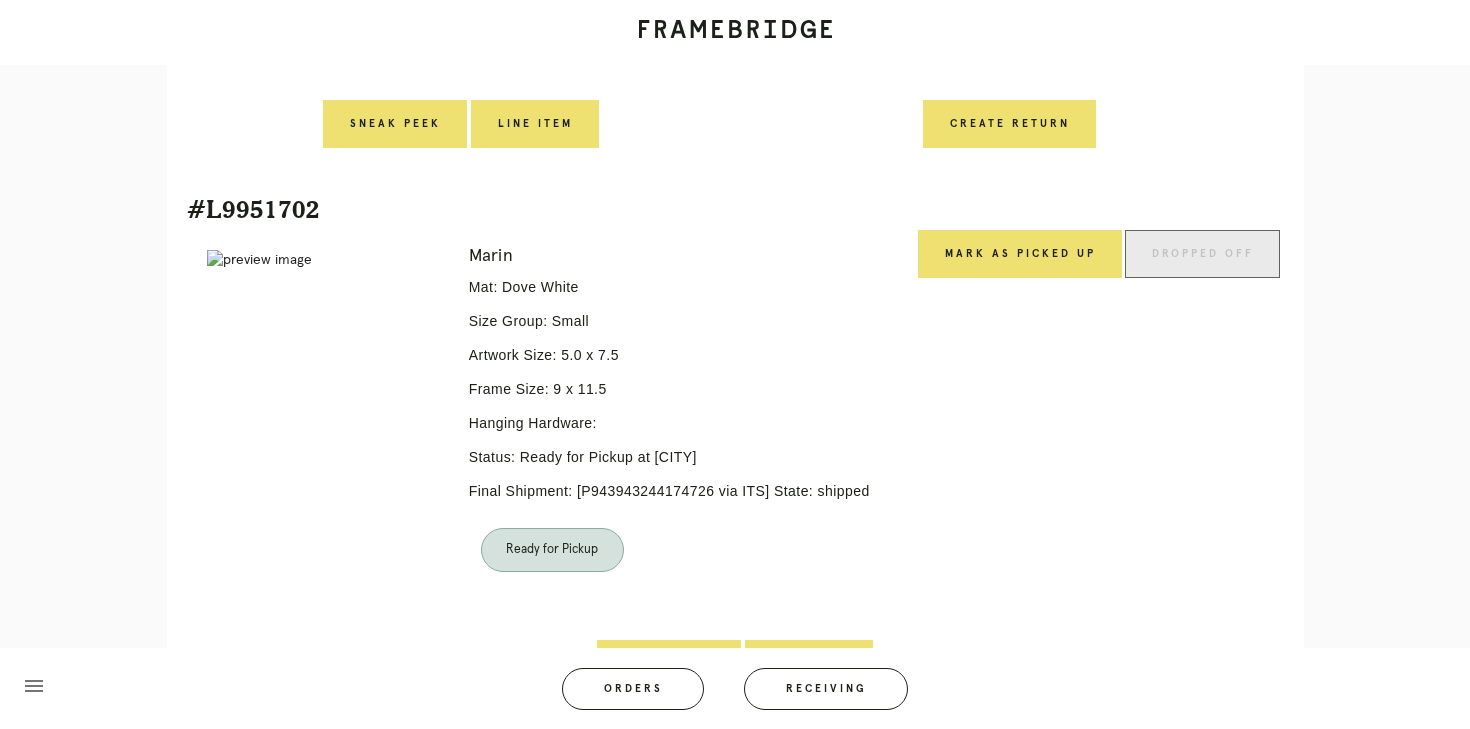 scroll, scrollTop: 830, scrollLeft: 0, axis: vertical 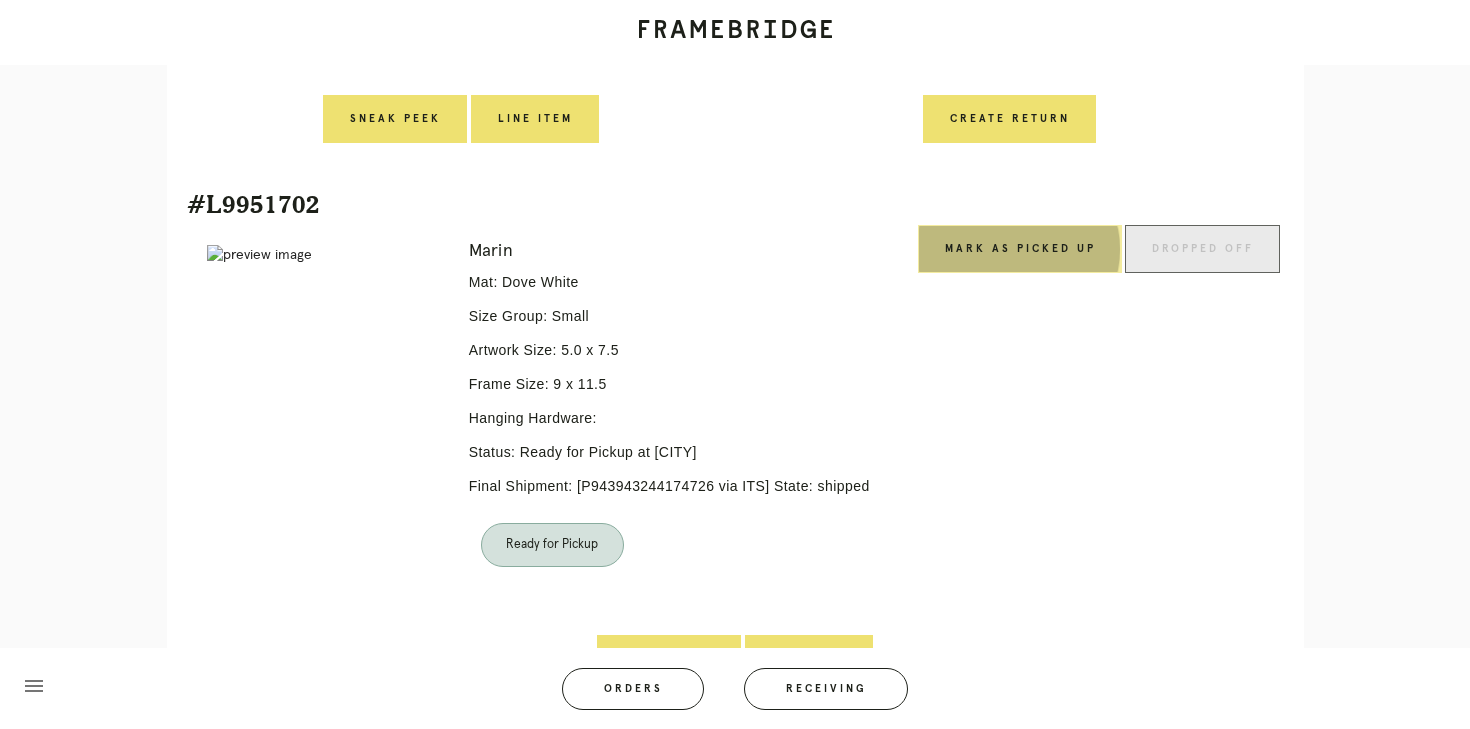 click on "Mark as Picked Up" at bounding box center (1020, 249) 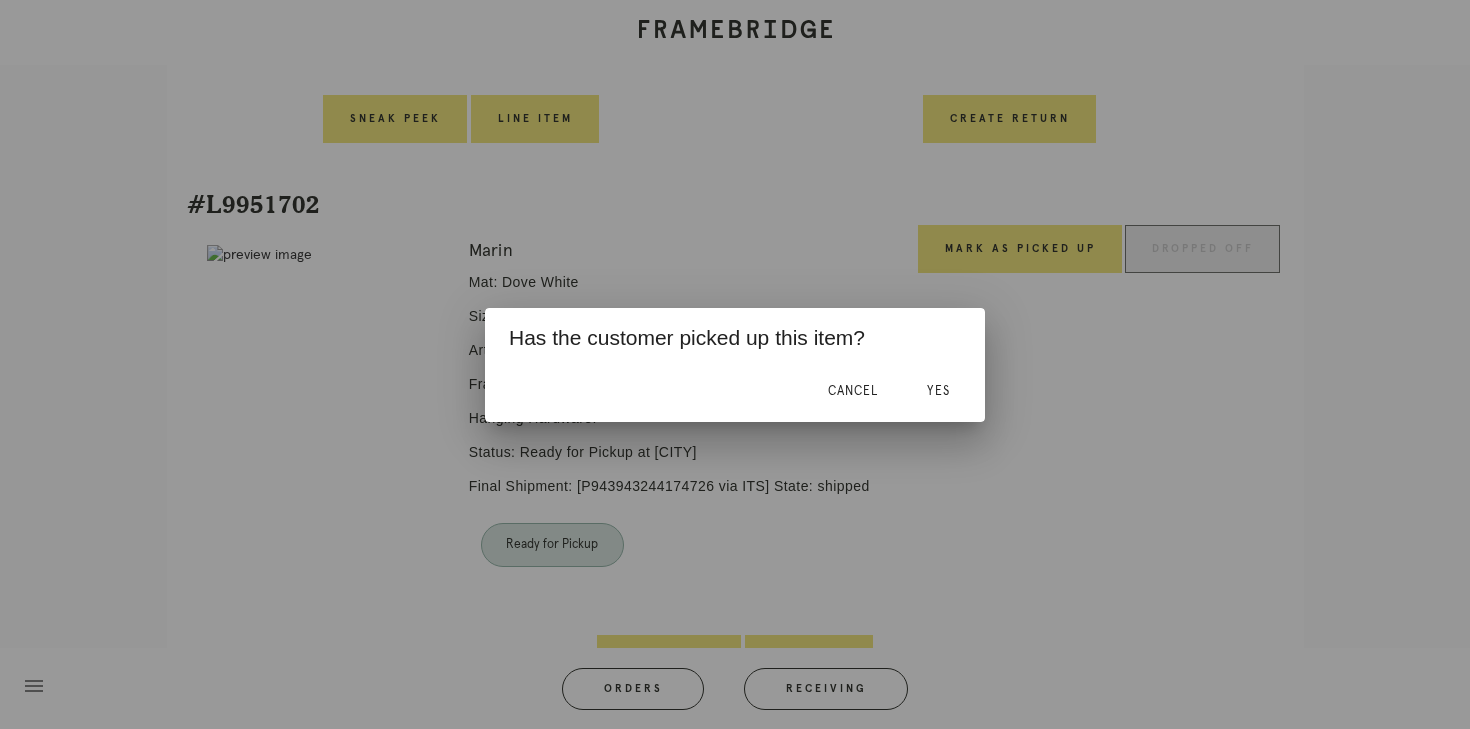 click at bounding box center (735, 364) 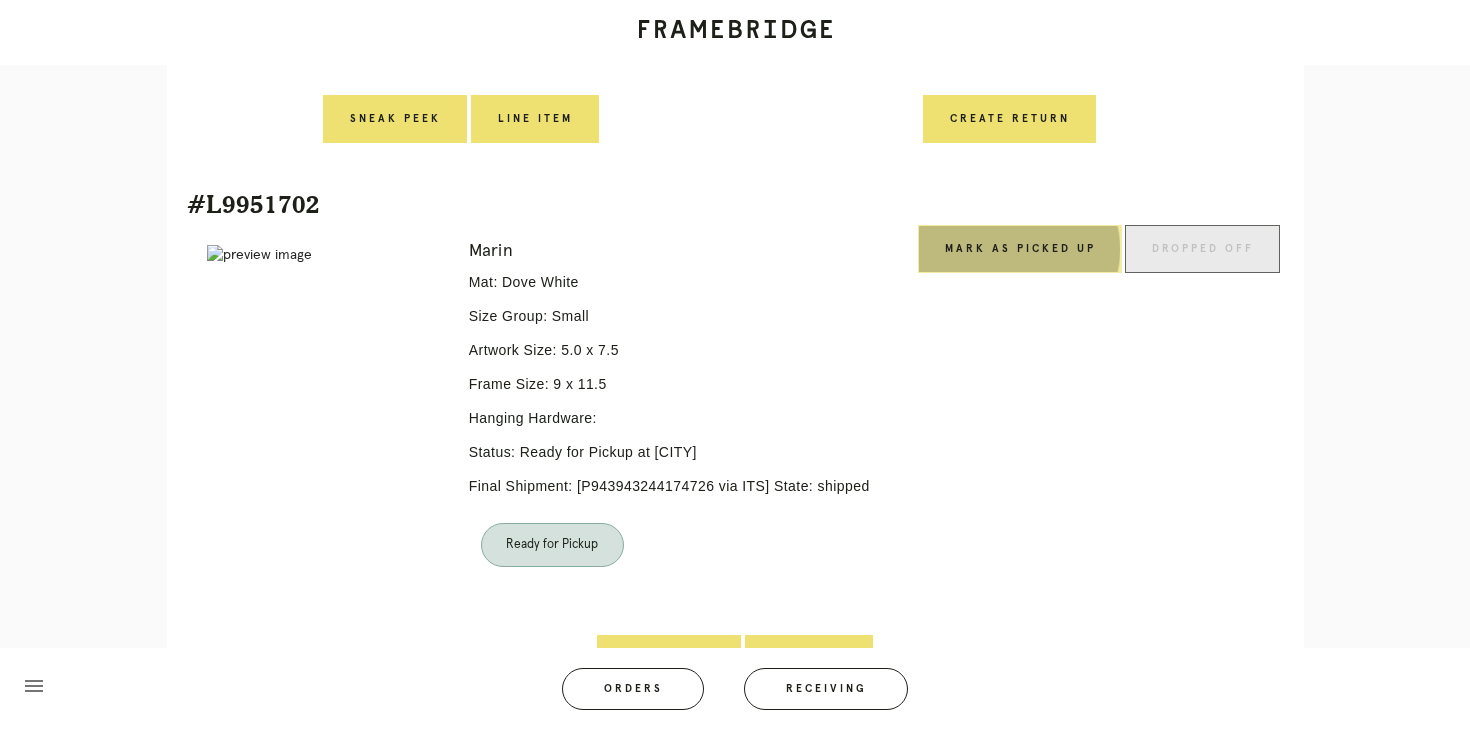 click on "Mark as Picked Up" at bounding box center (1020, 249) 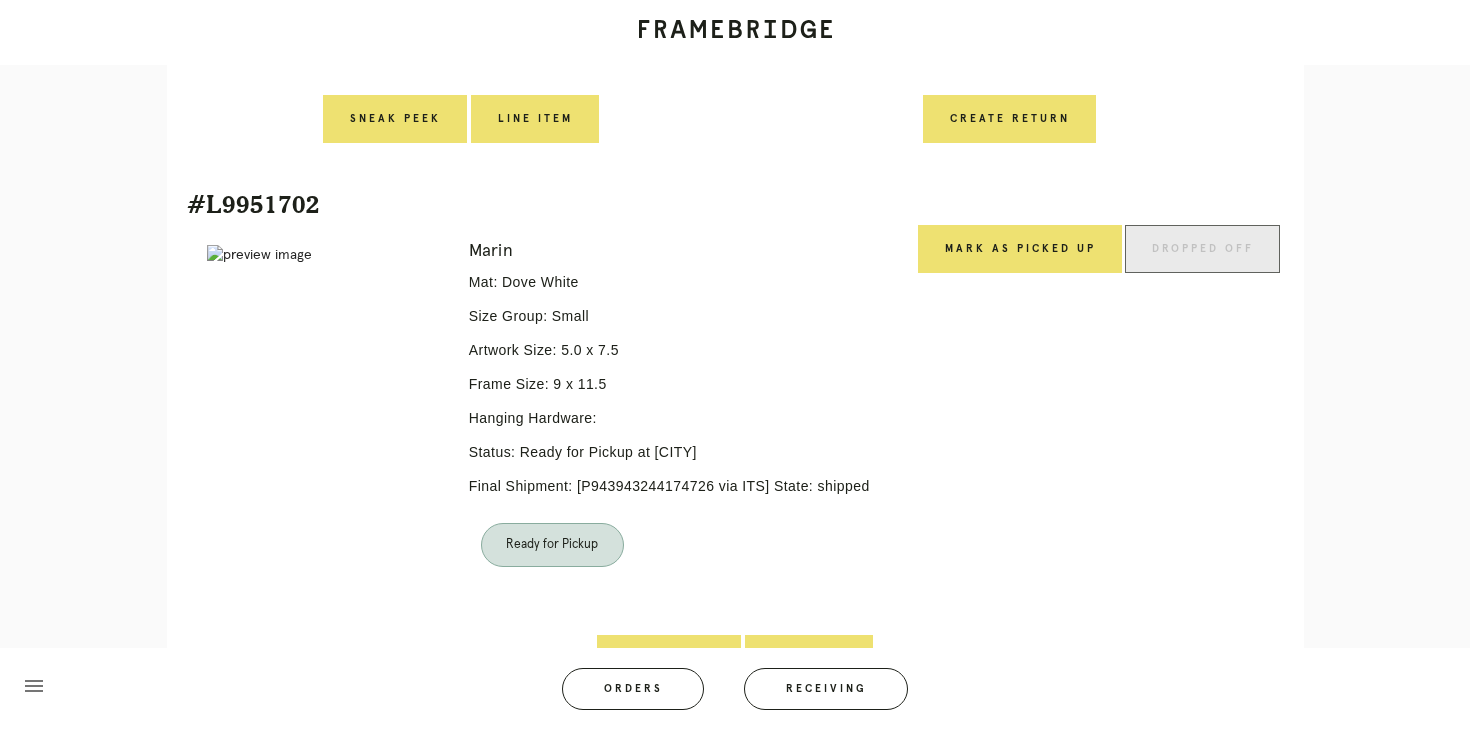 click on "#L9951702" at bounding box center (735, 204) 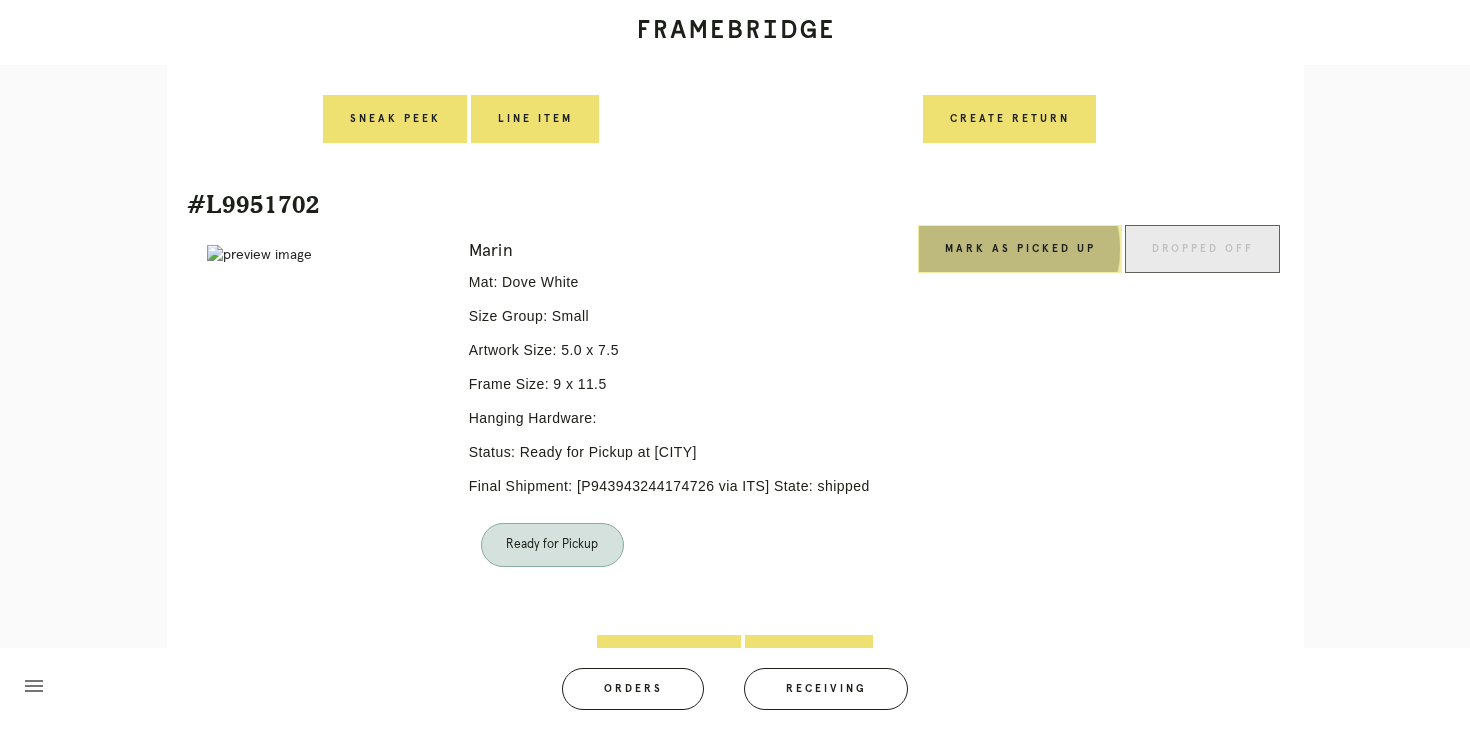 click on "Mark as Picked Up" at bounding box center [1020, 249] 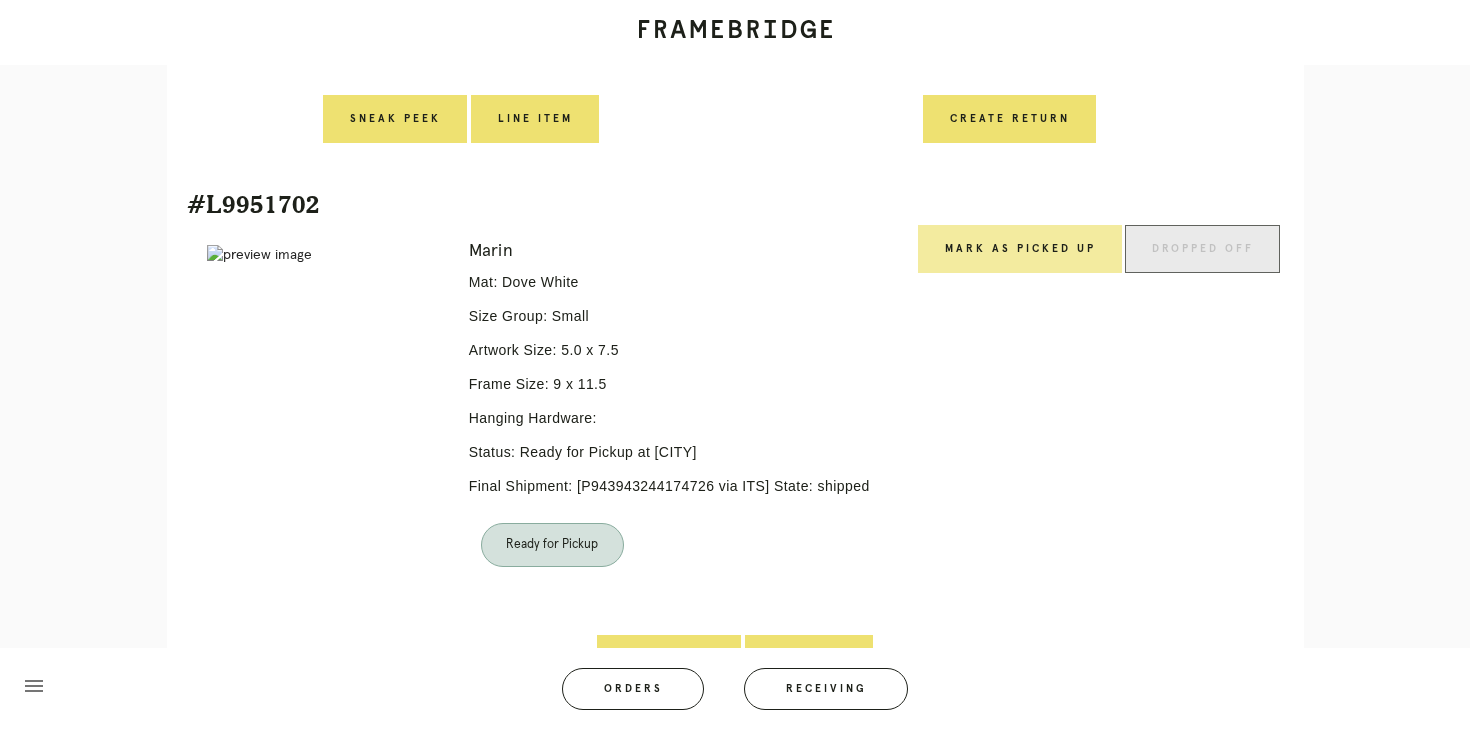 click on "Mark as Picked Up" at bounding box center (1020, 249) 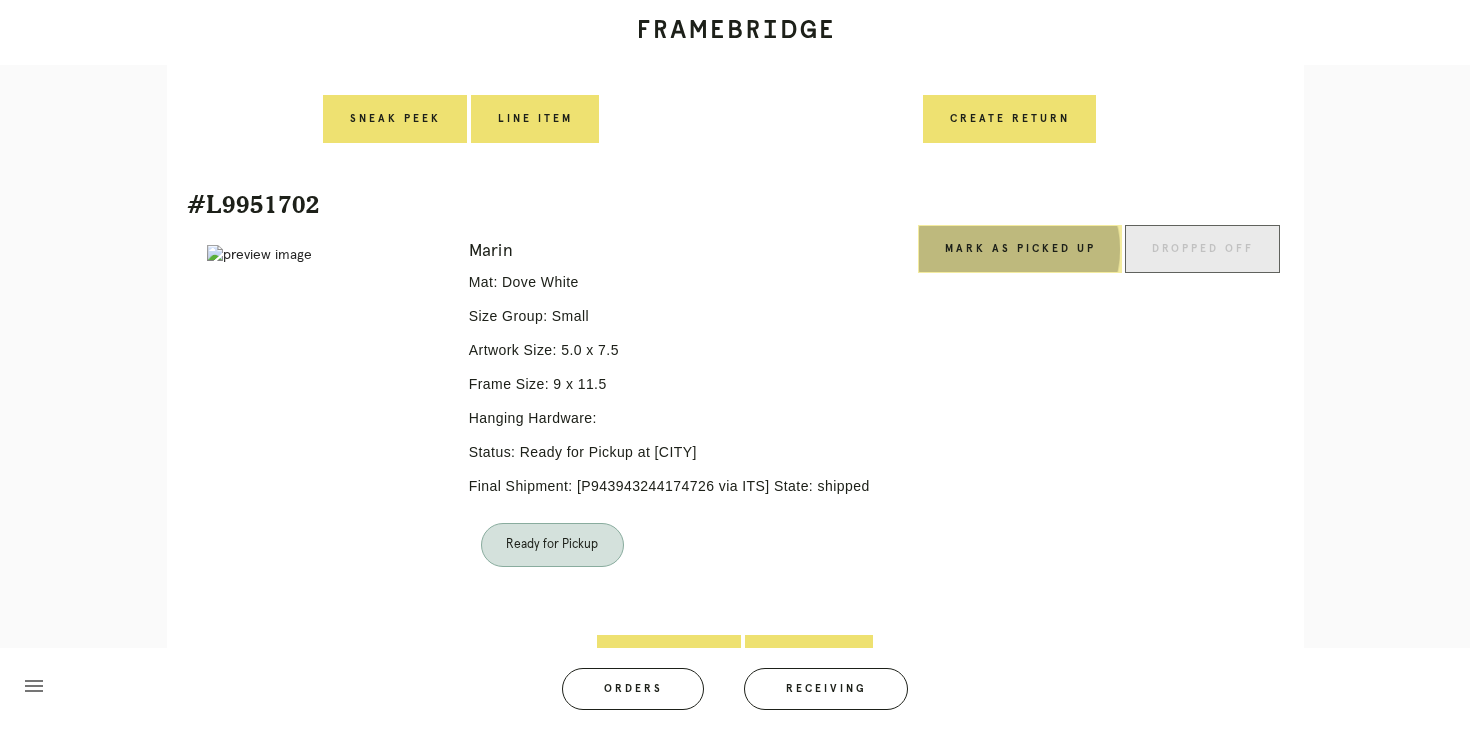 click on "Mark as Picked Up" at bounding box center [1020, 249] 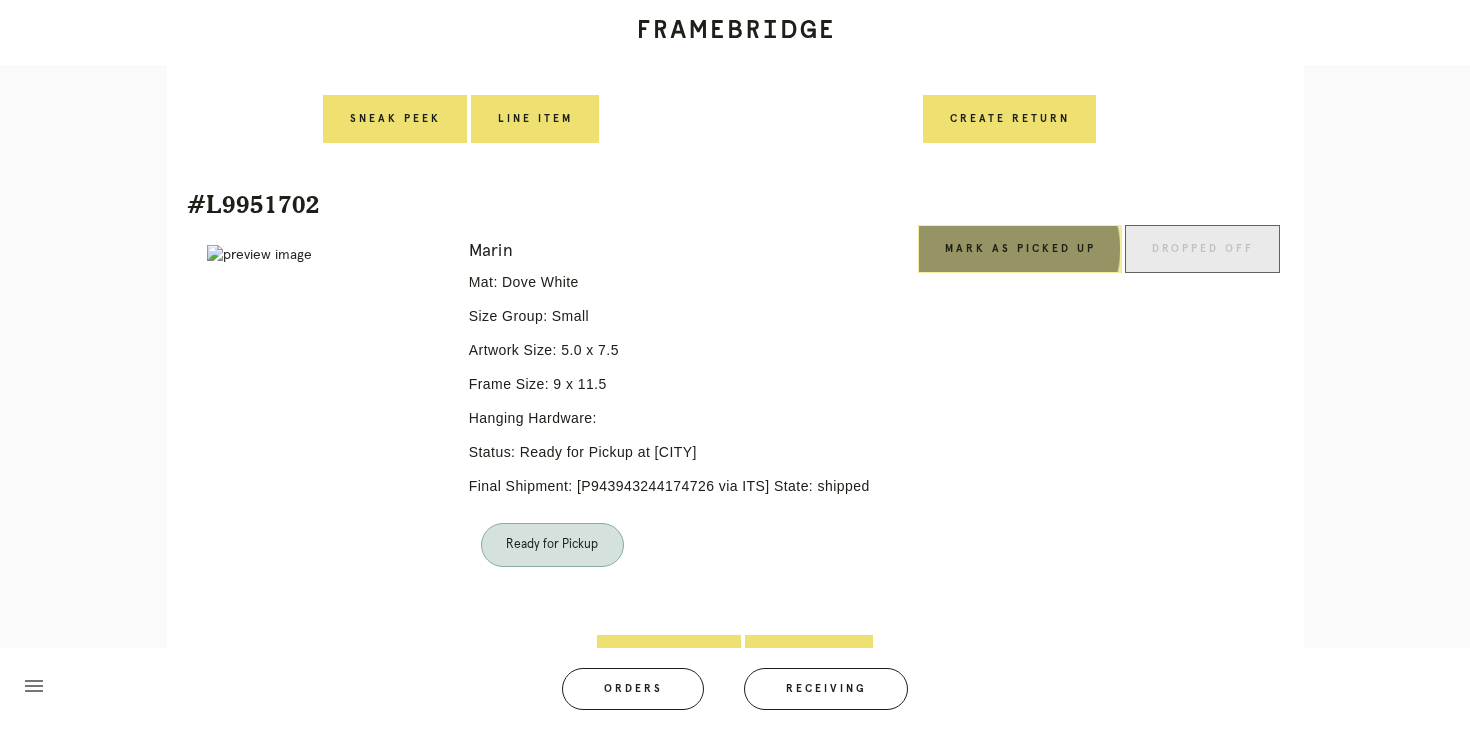 click on "Mark as Picked Up" at bounding box center [1020, 249] 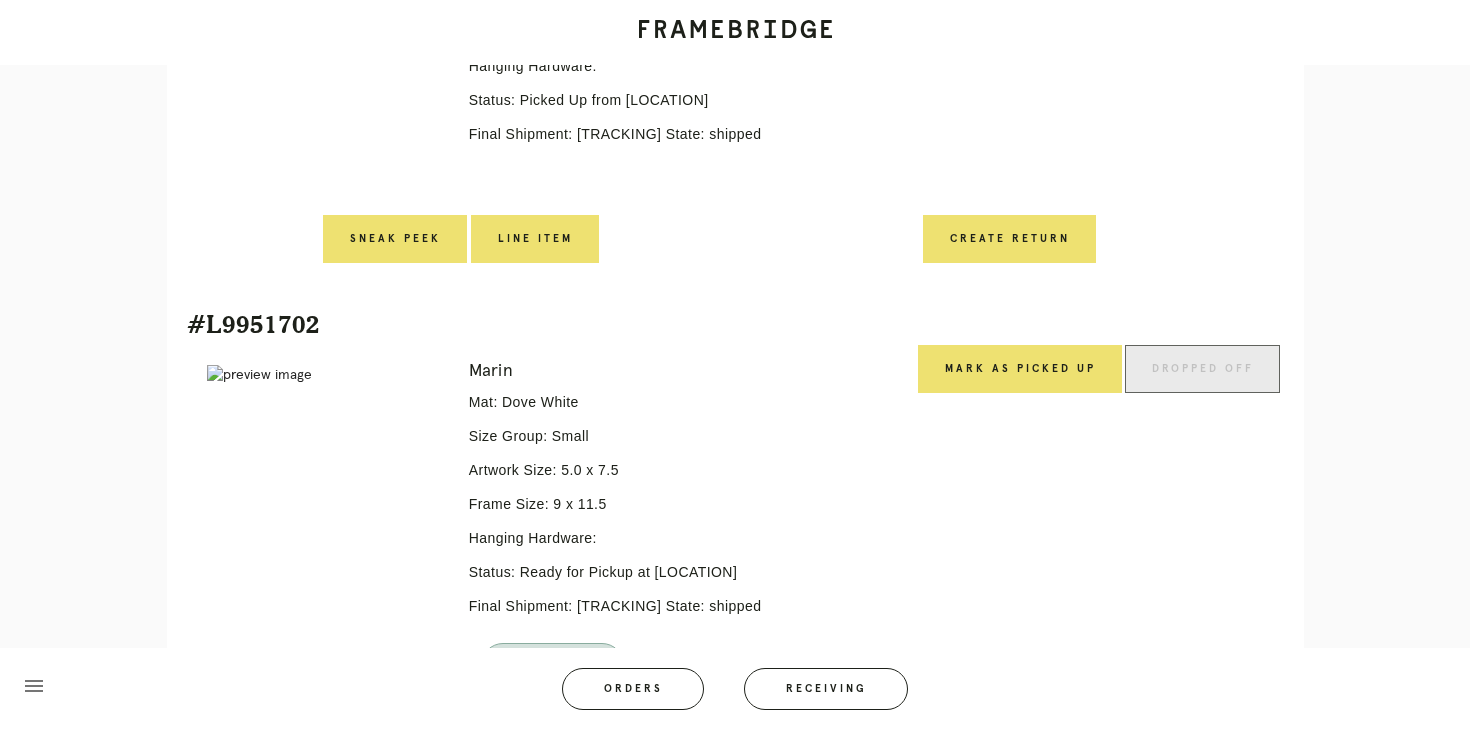 scroll, scrollTop: 928, scrollLeft: 0, axis: vertical 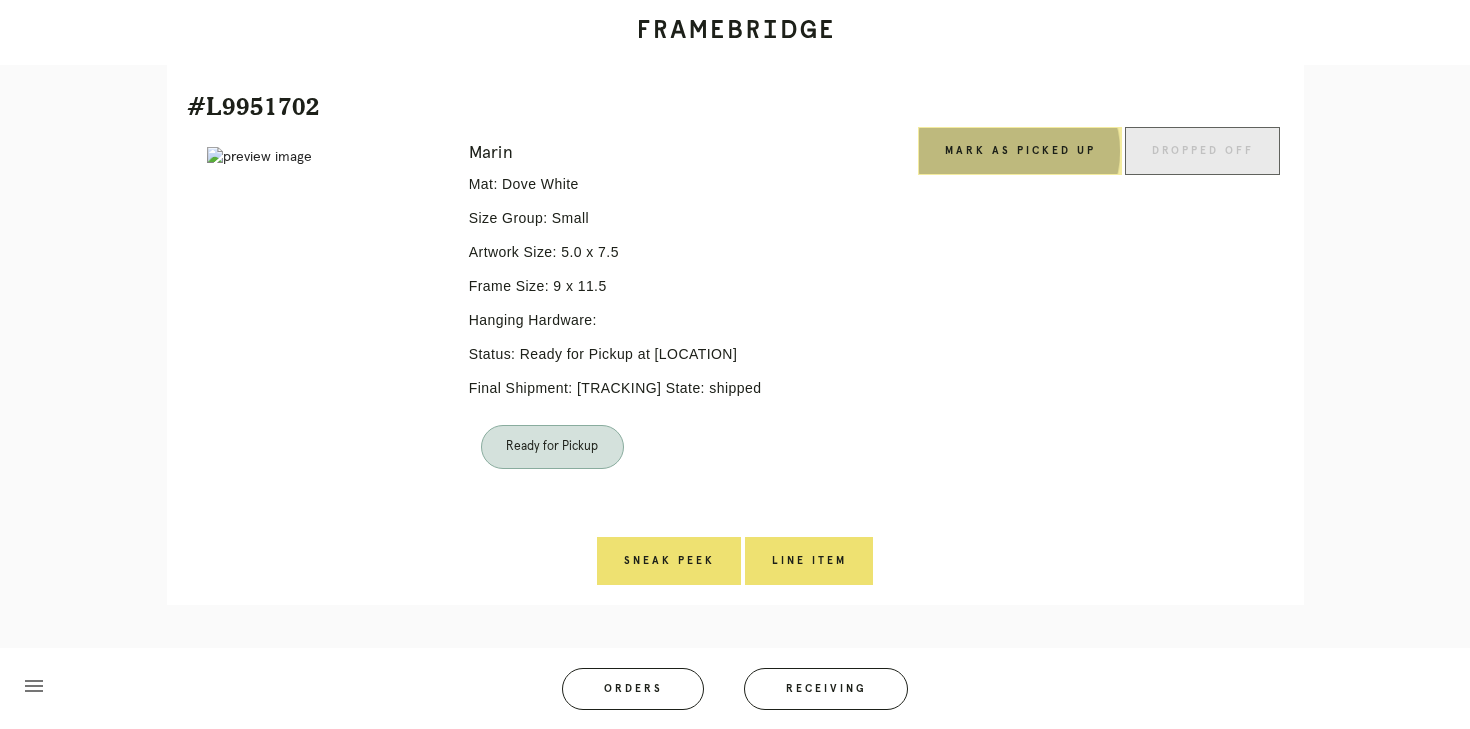 click on "Mark as Picked Up" at bounding box center [1020, 151] 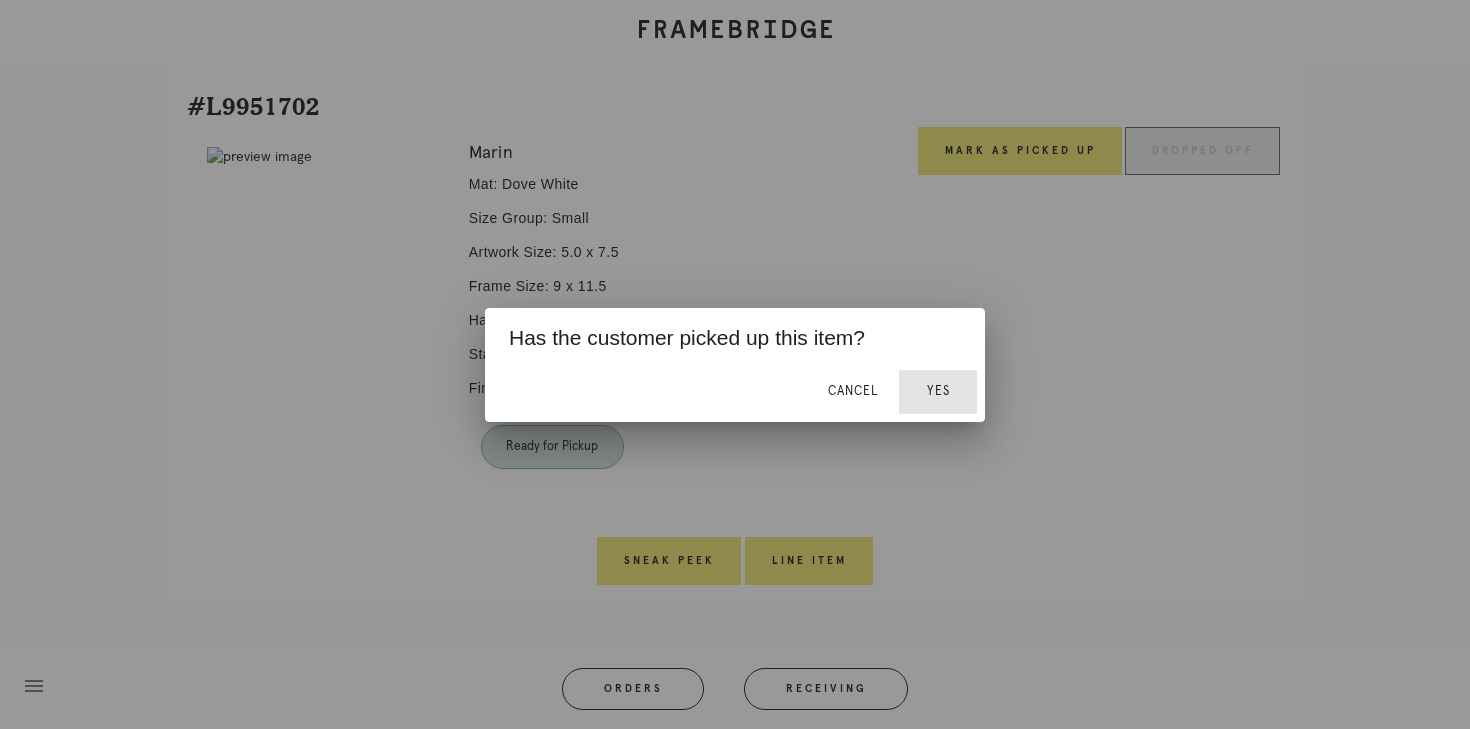 click on "Yes" at bounding box center [938, 392] 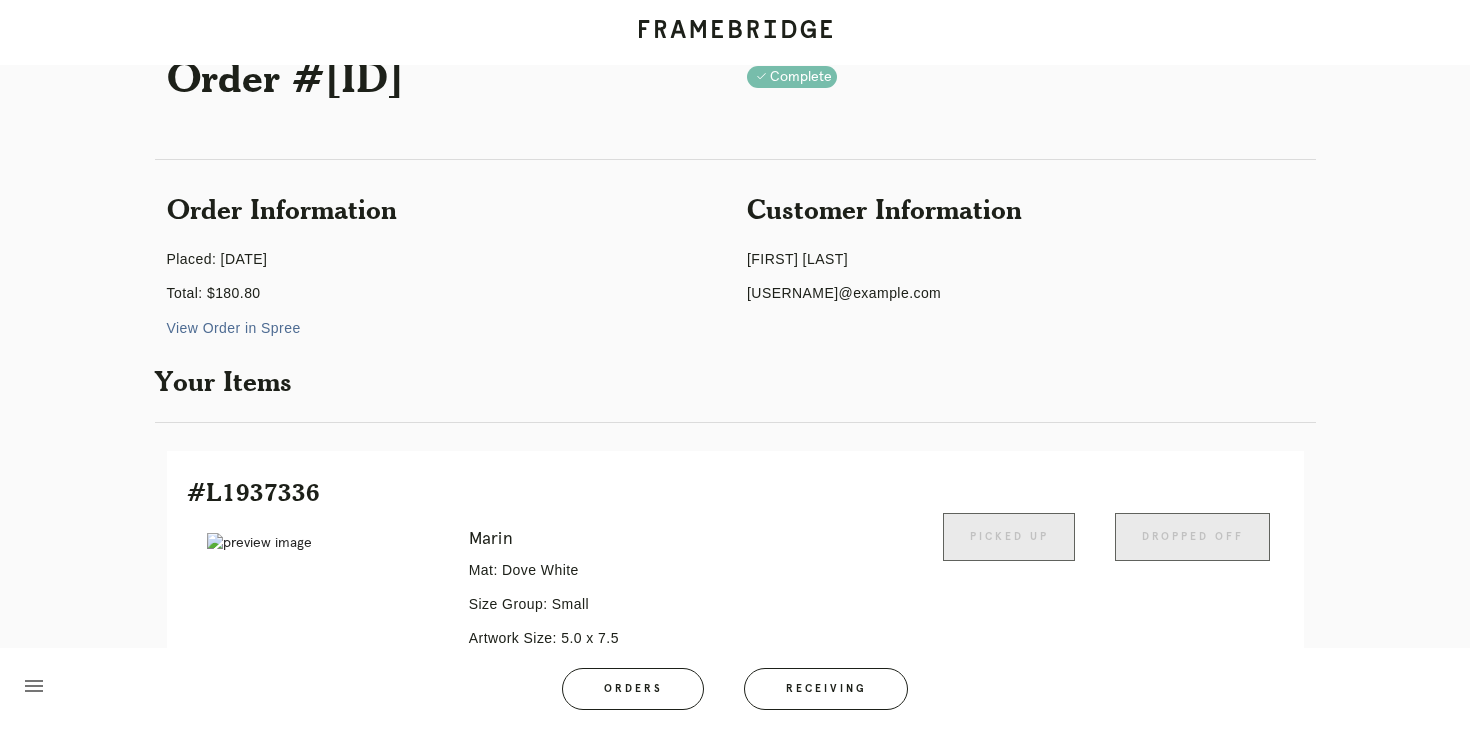 scroll, scrollTop: 0, scrollLeft: 0, axis: both 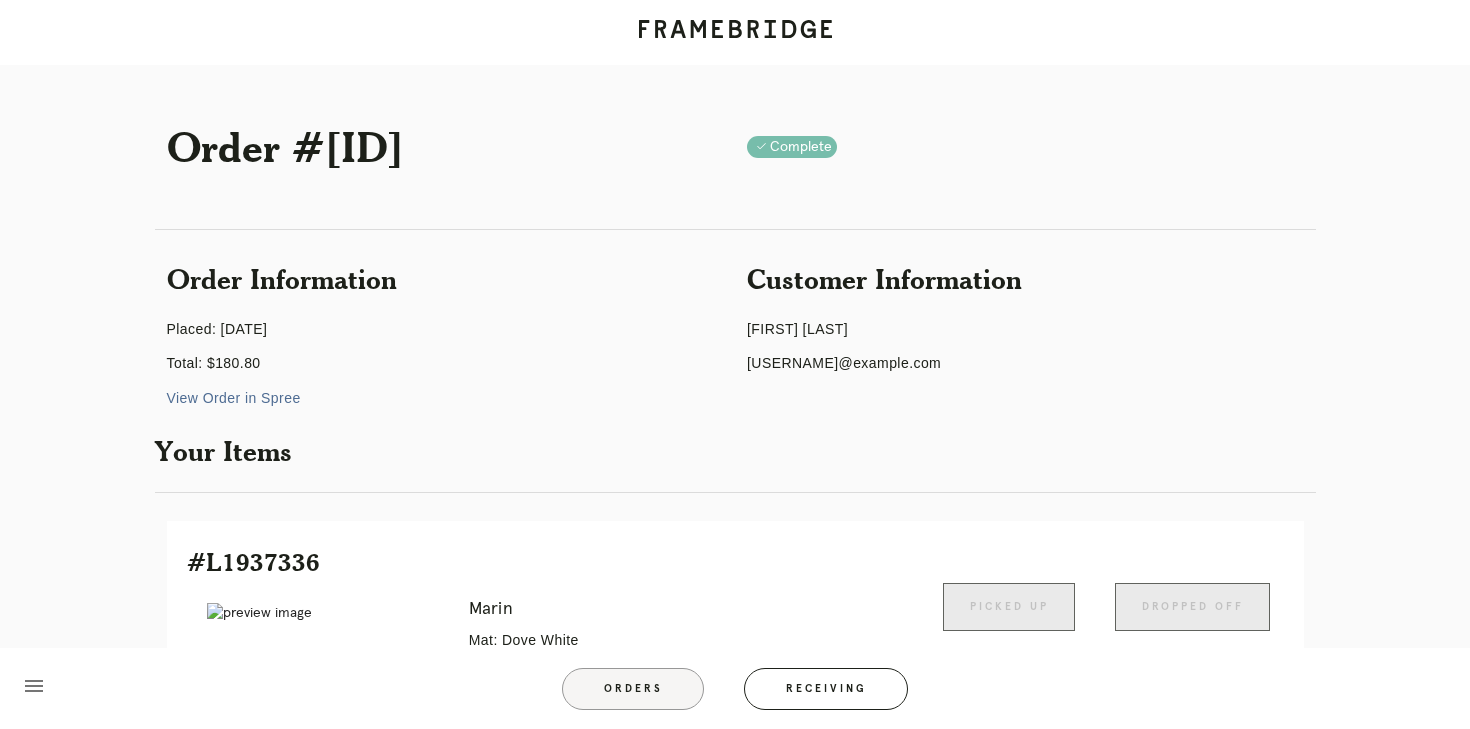click on "Orders" at bounding box center [633, 689] 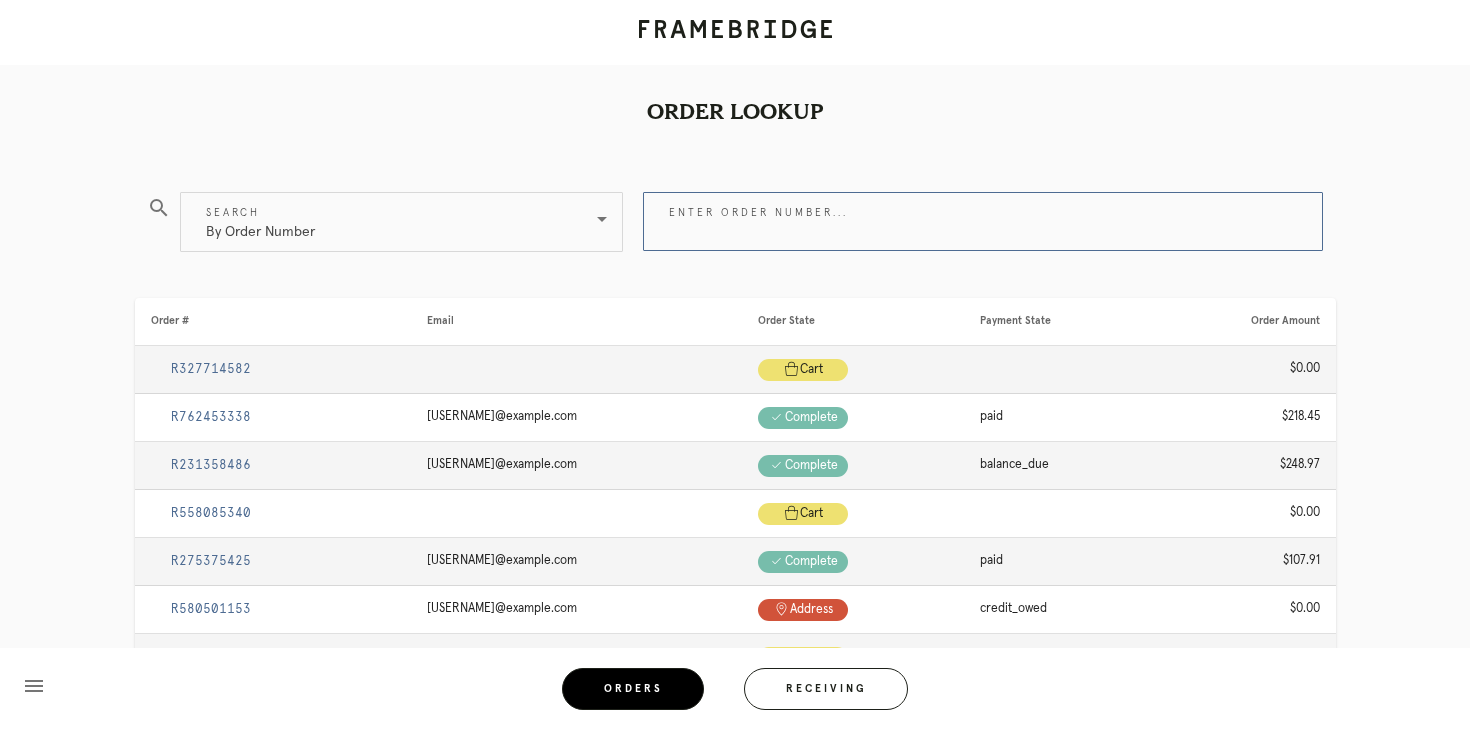 click on "Enter order number..." at bounding box center (983, 221) 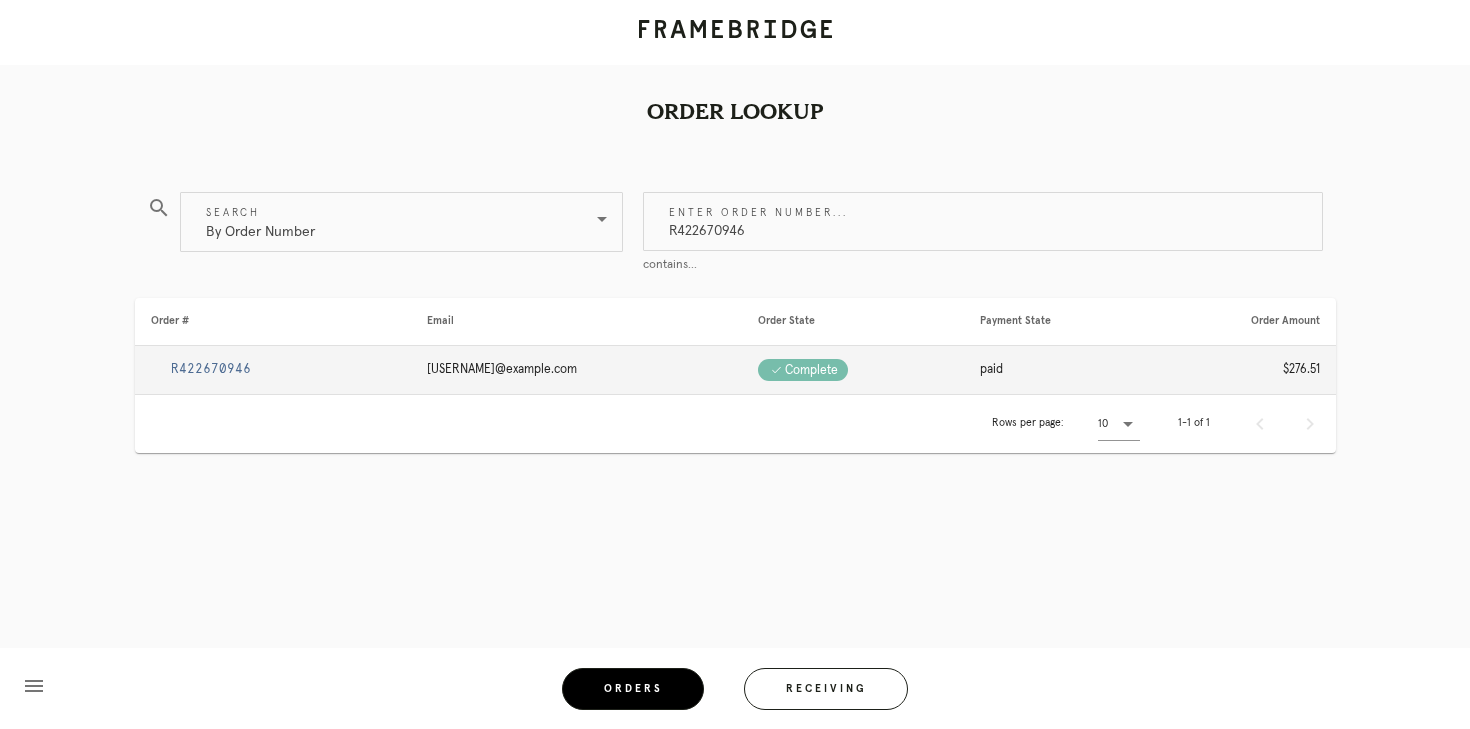 type on "R422670946" 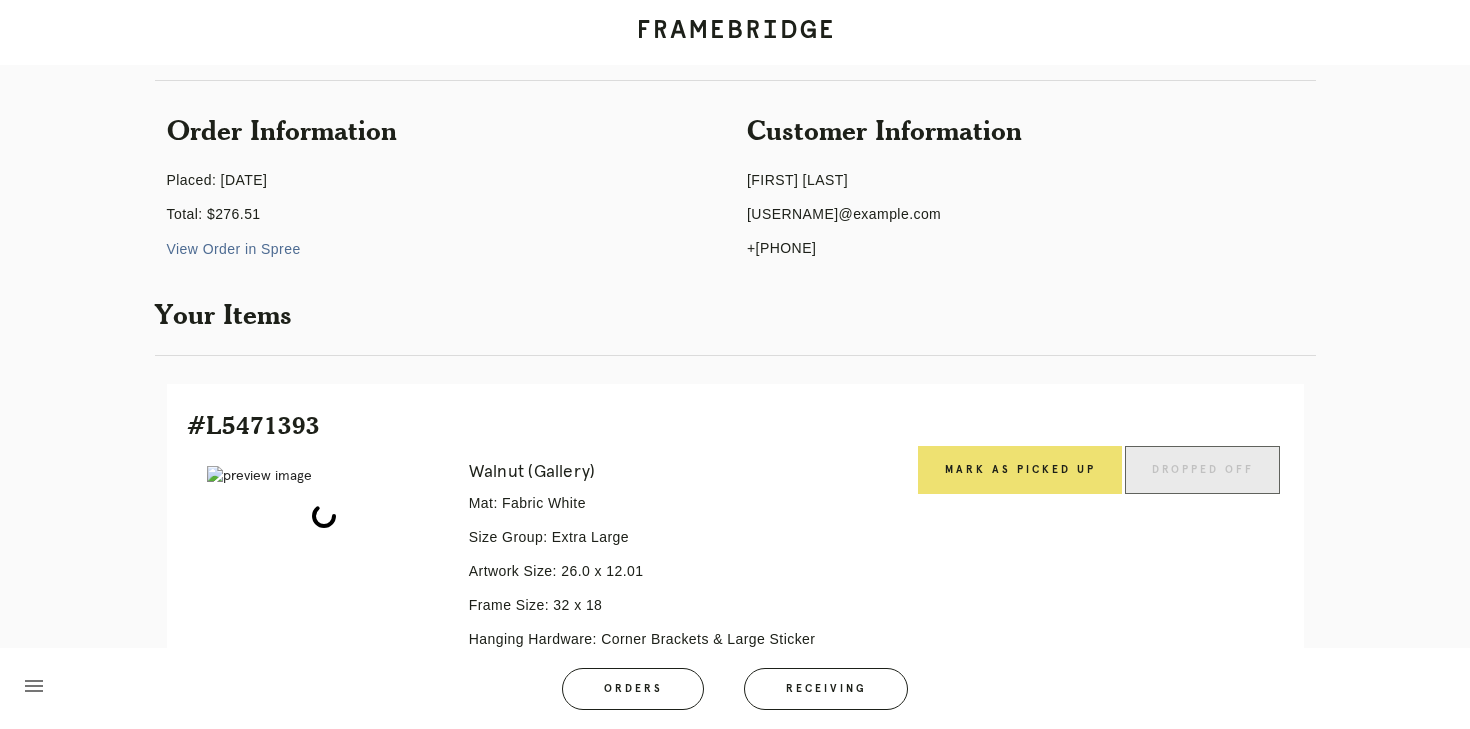 scroll, scrollTop: 468, scrollLeft: 0, axis: vertical 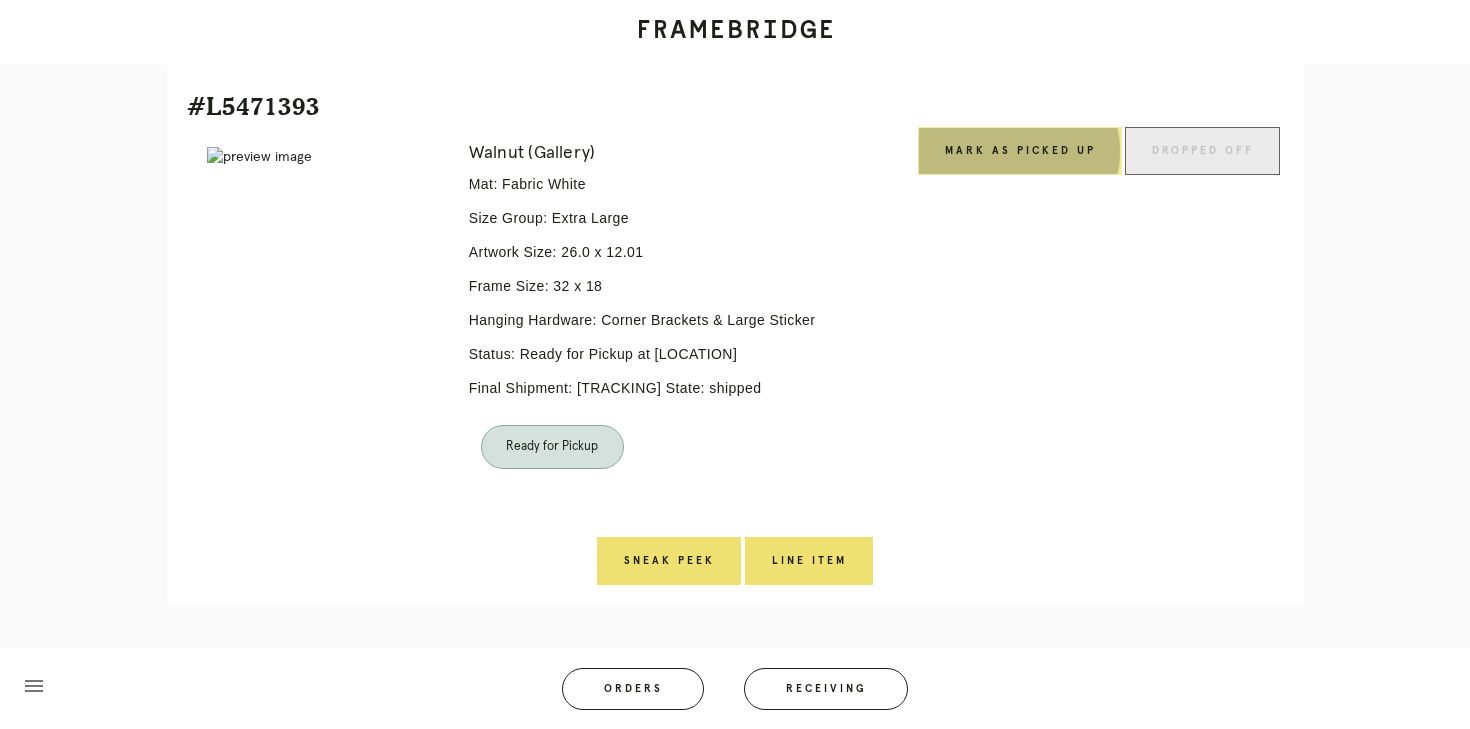 click on "Mark as Picked Up" at bounding box center (1020, 151) 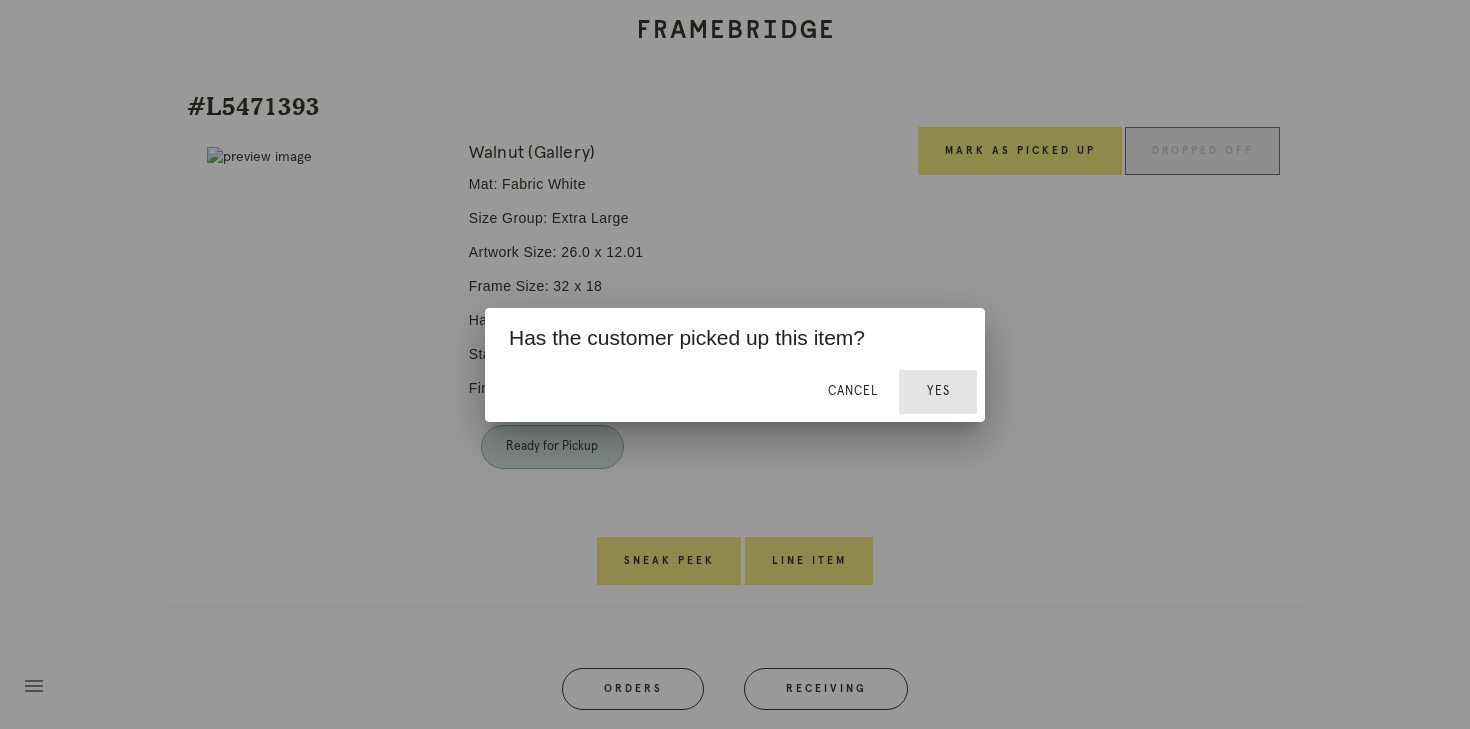 click on "Yes" at bounding box center (938, 392) 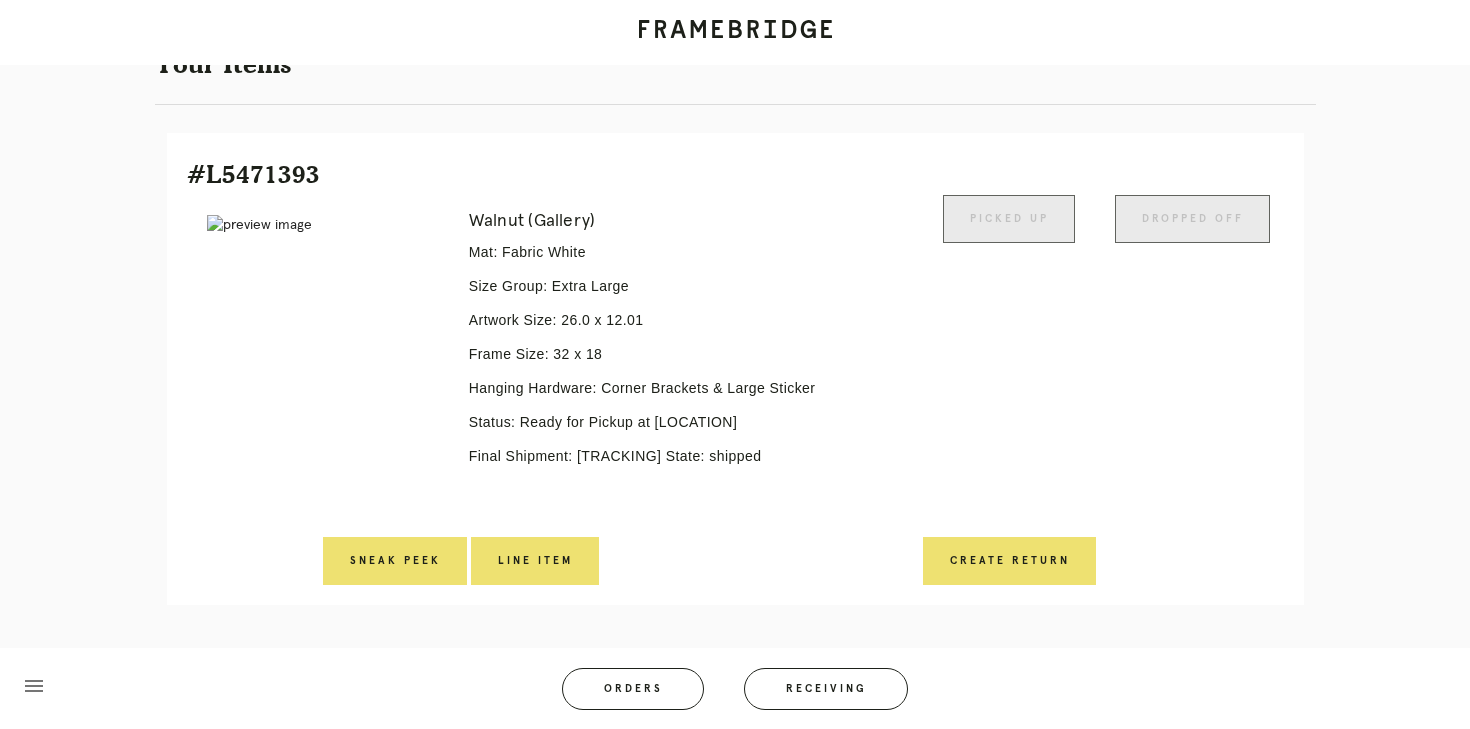 scroll, scrollTop: 400, scrollLeft: 0, axis: vertical 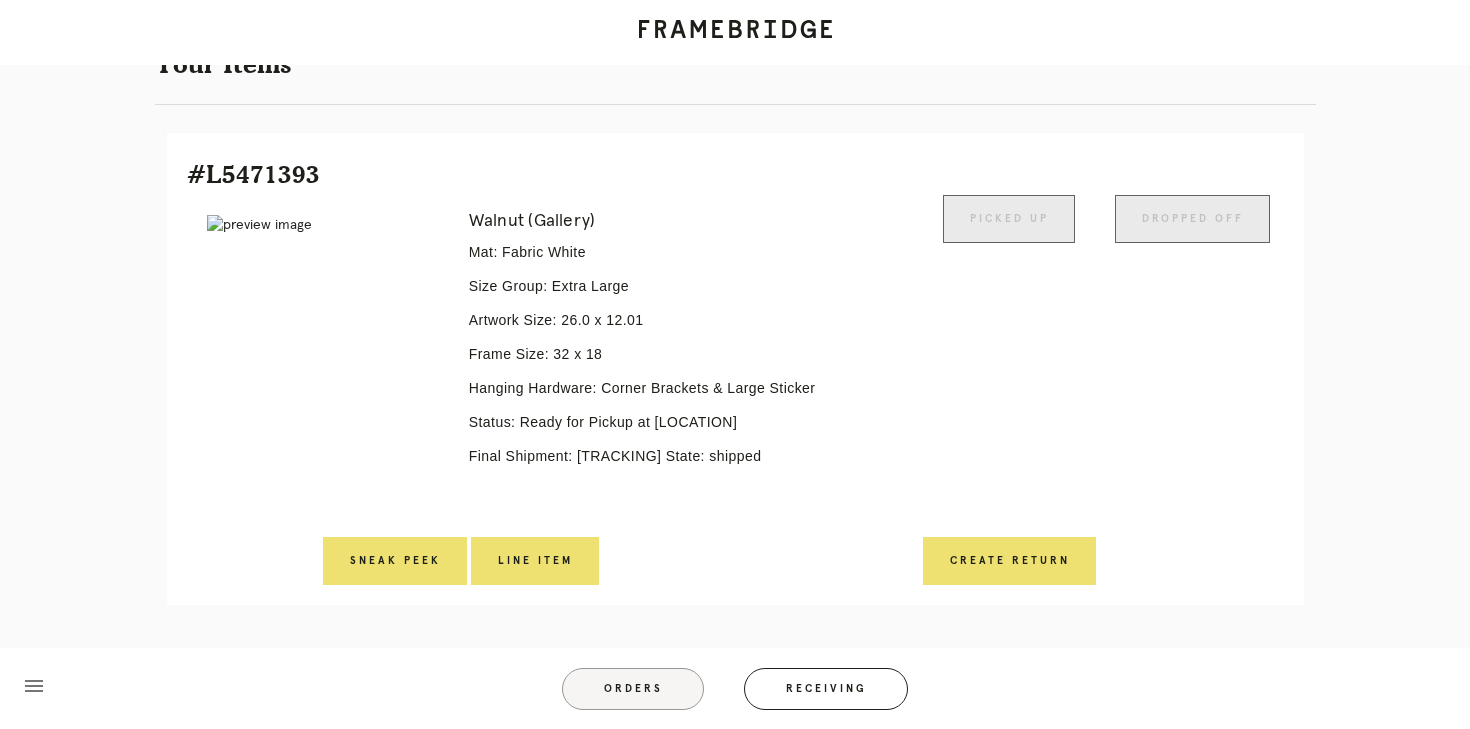 click on "Orders" at bounding box center (633, 689) 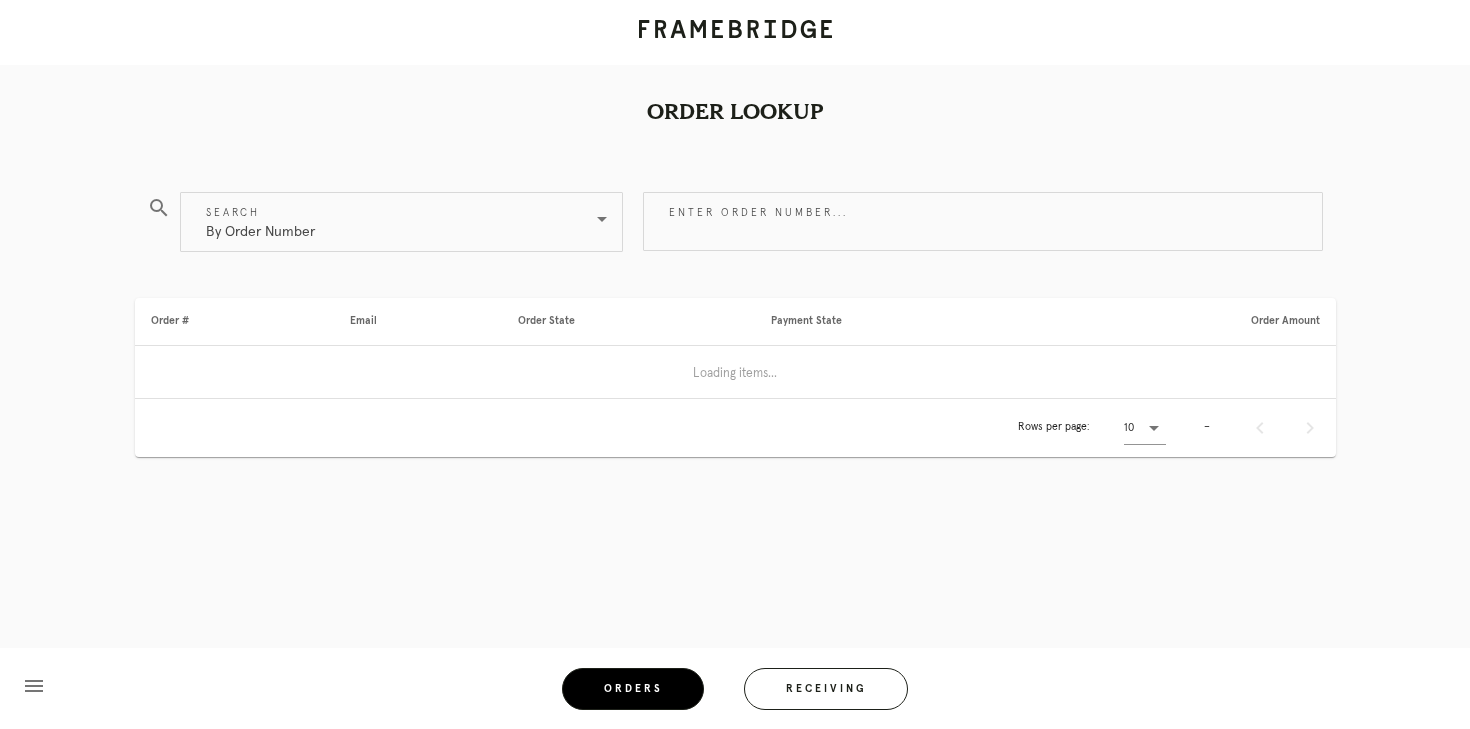 scroll, scrollTop: 0, scrollLeft: 0, axis: both 